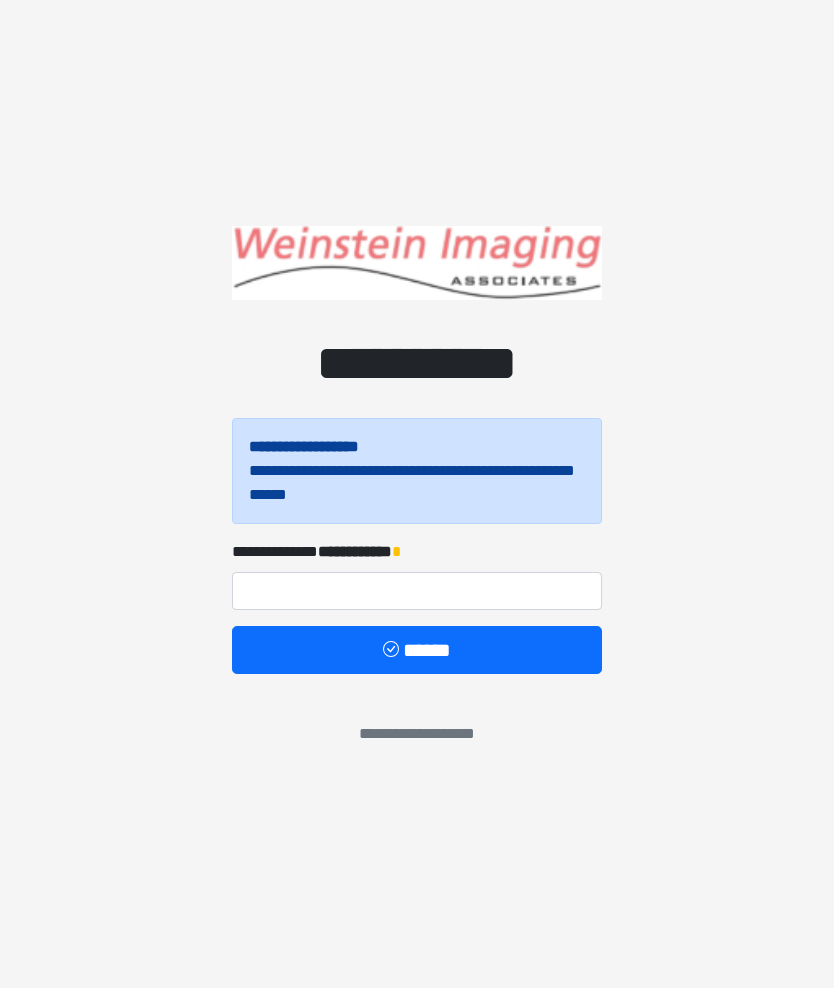 scroll, scrollTop: 0, scrollLeft: 0, axis: both 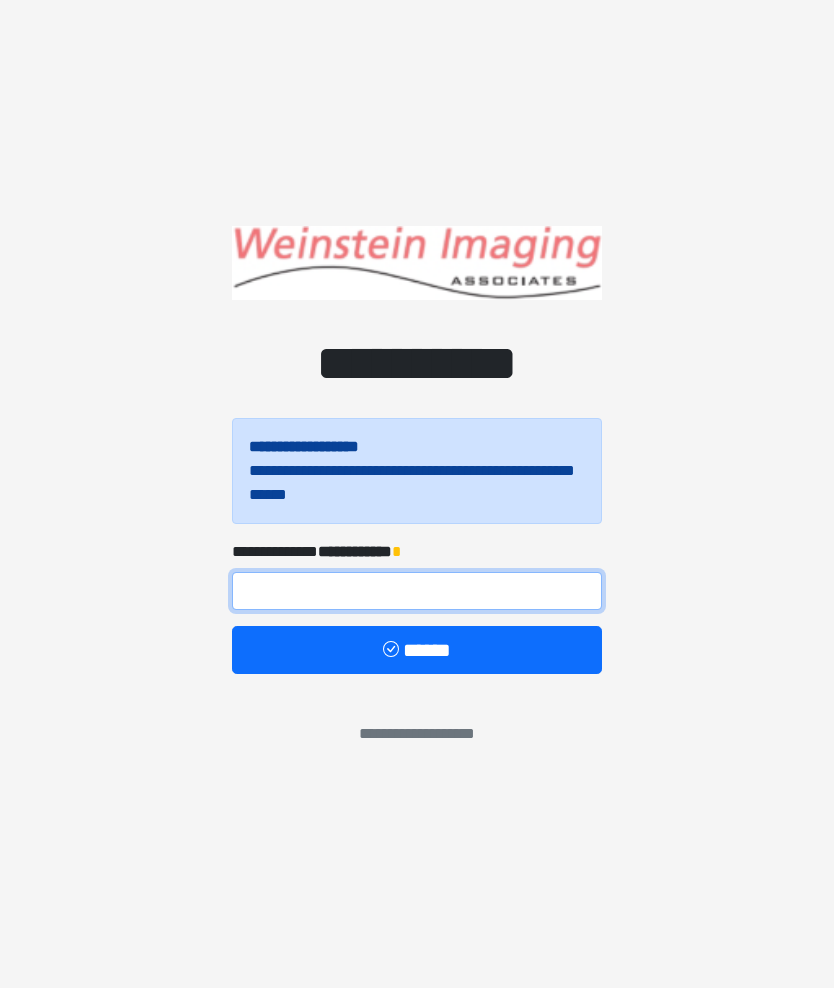 click at bounding box center [417, 591] 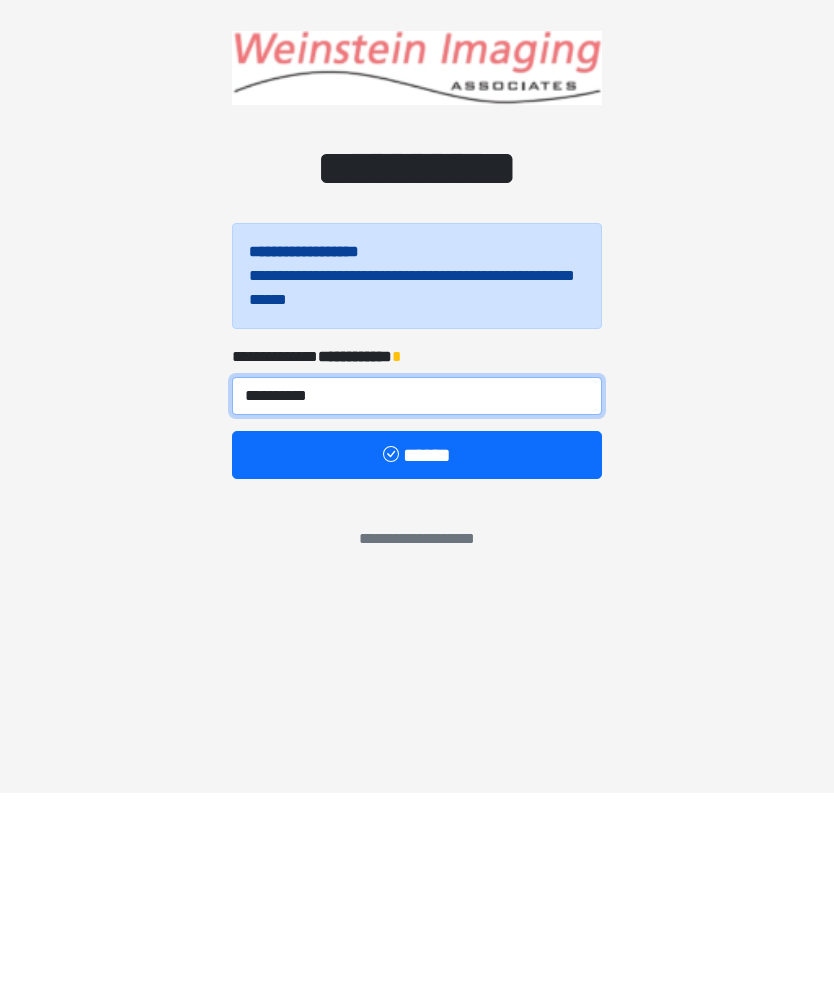 type on "**********" 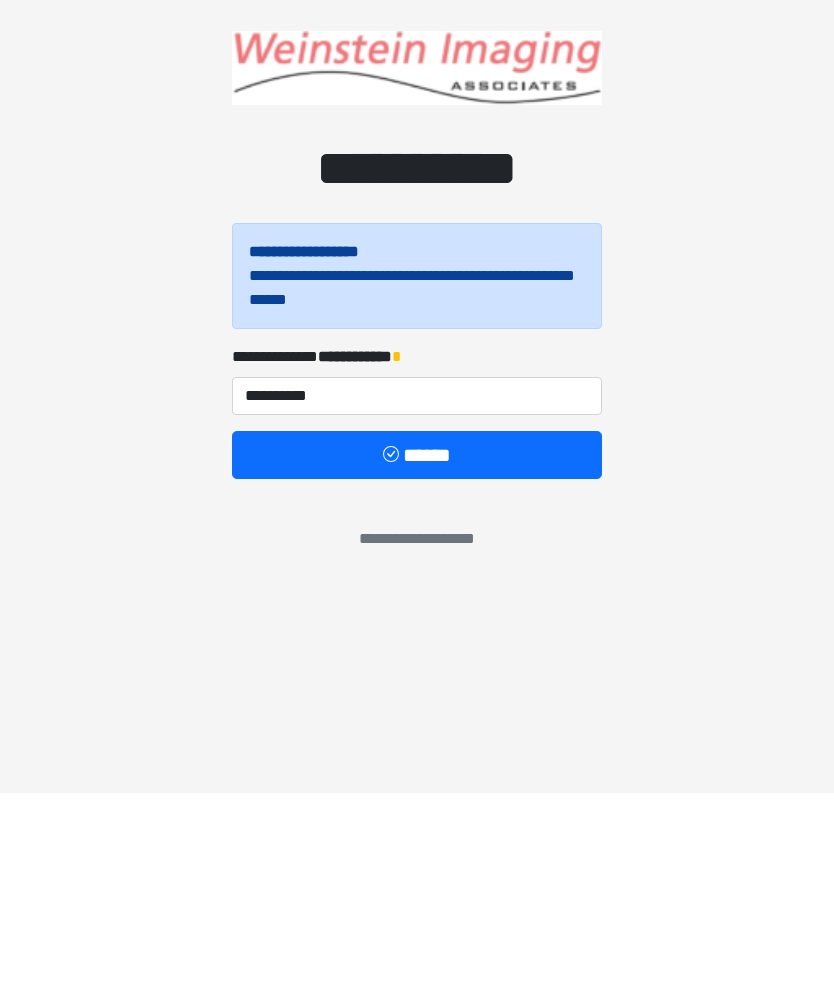 click on "******" at bounding box center [417, 650] 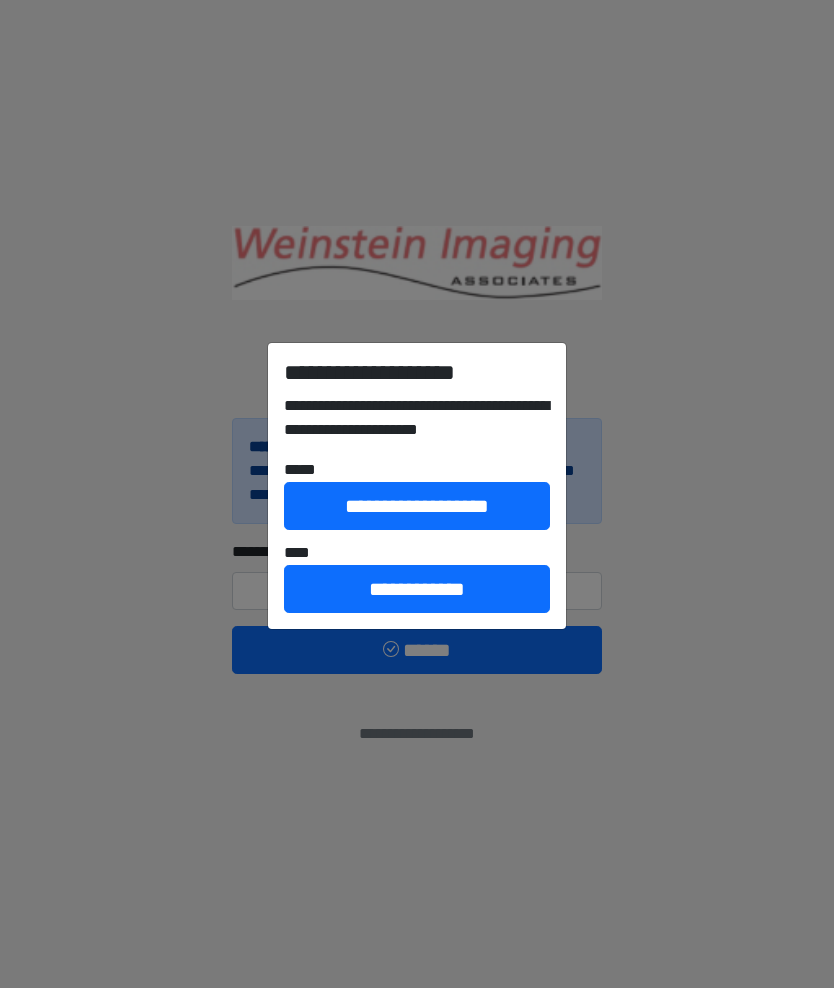 click on "**********" at bounding box center (417, 589) 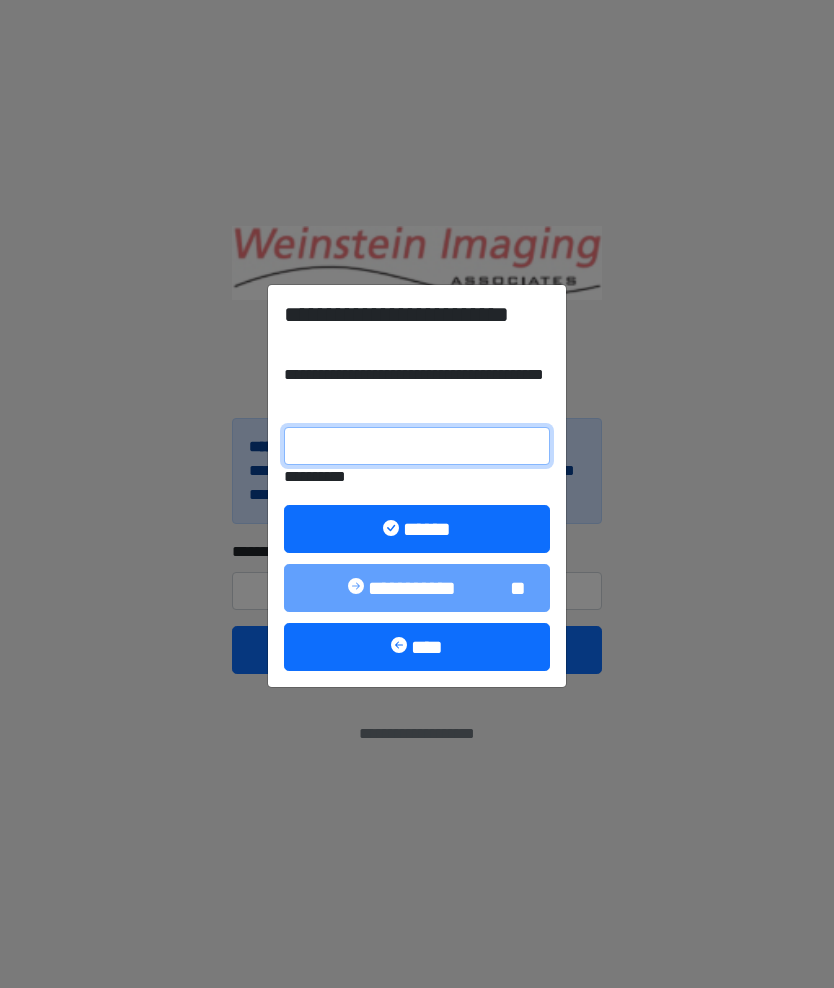 click on "**********" at bounding box center [417, 446] 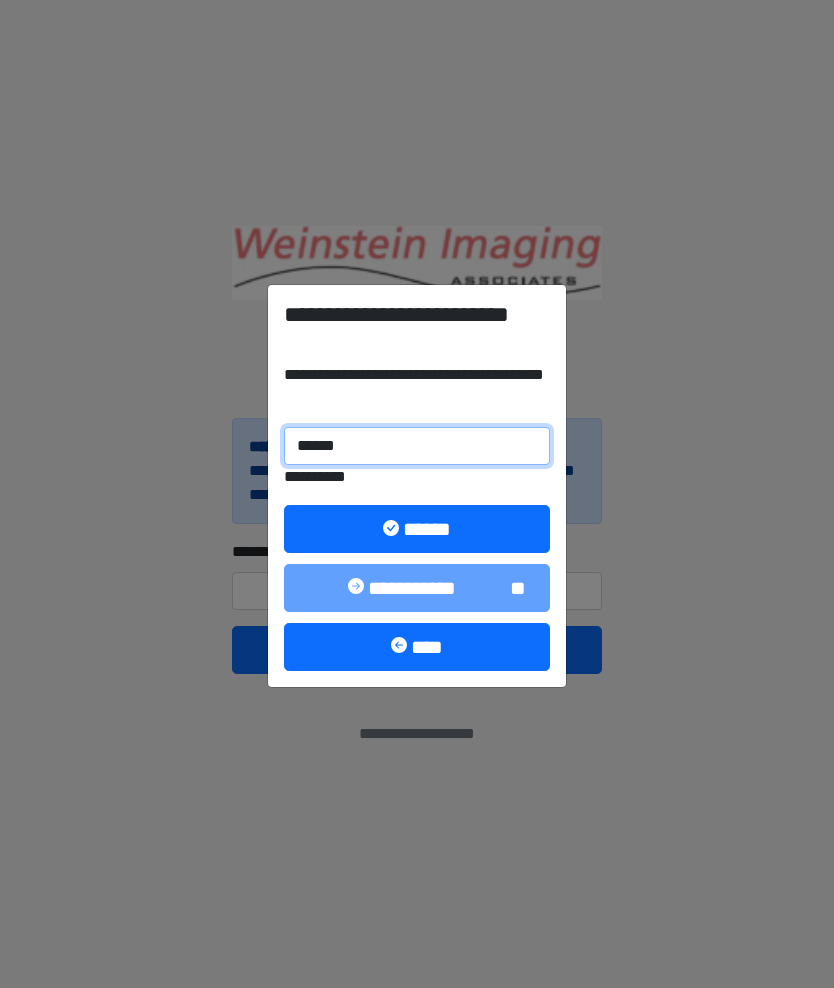 type on "******" 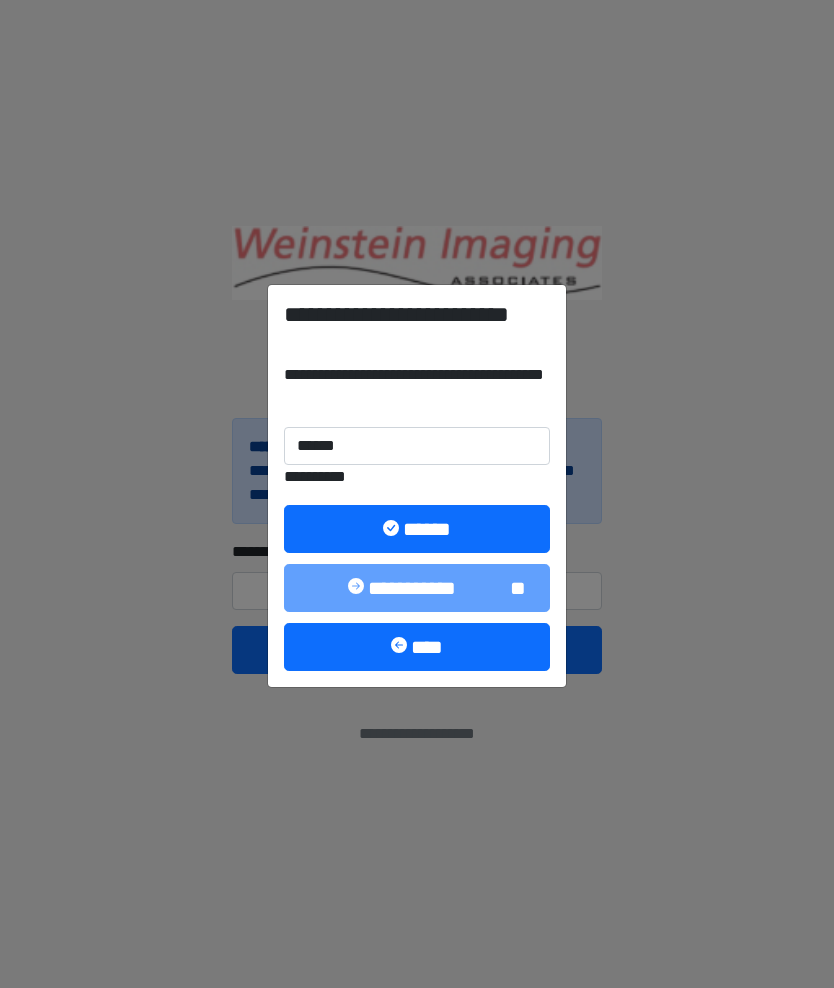 click on "******" at bounding box center [417, 529] 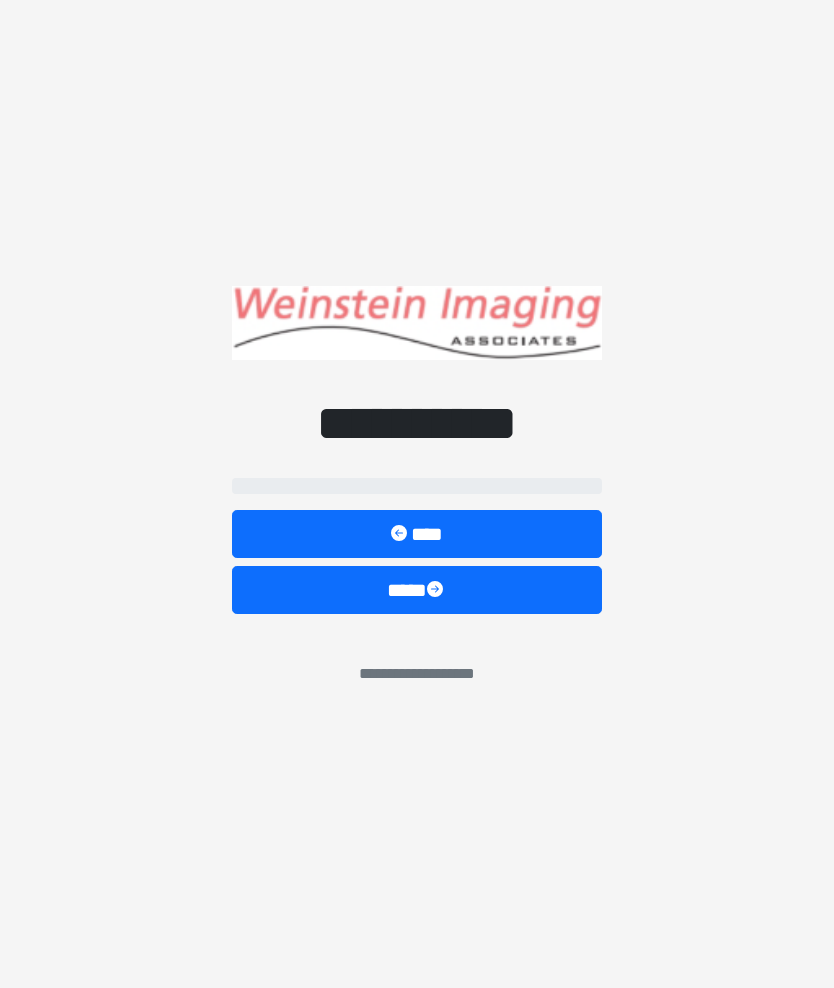 select on "*****" 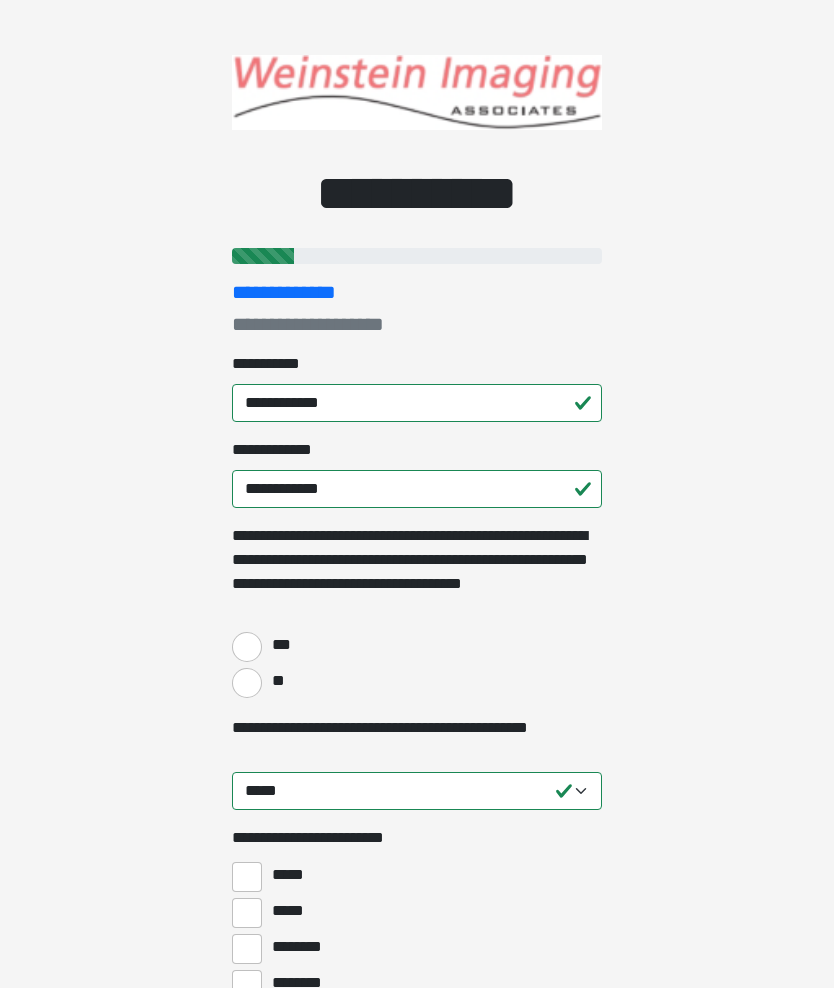 click on "**********" at bounding box center [417, 494] 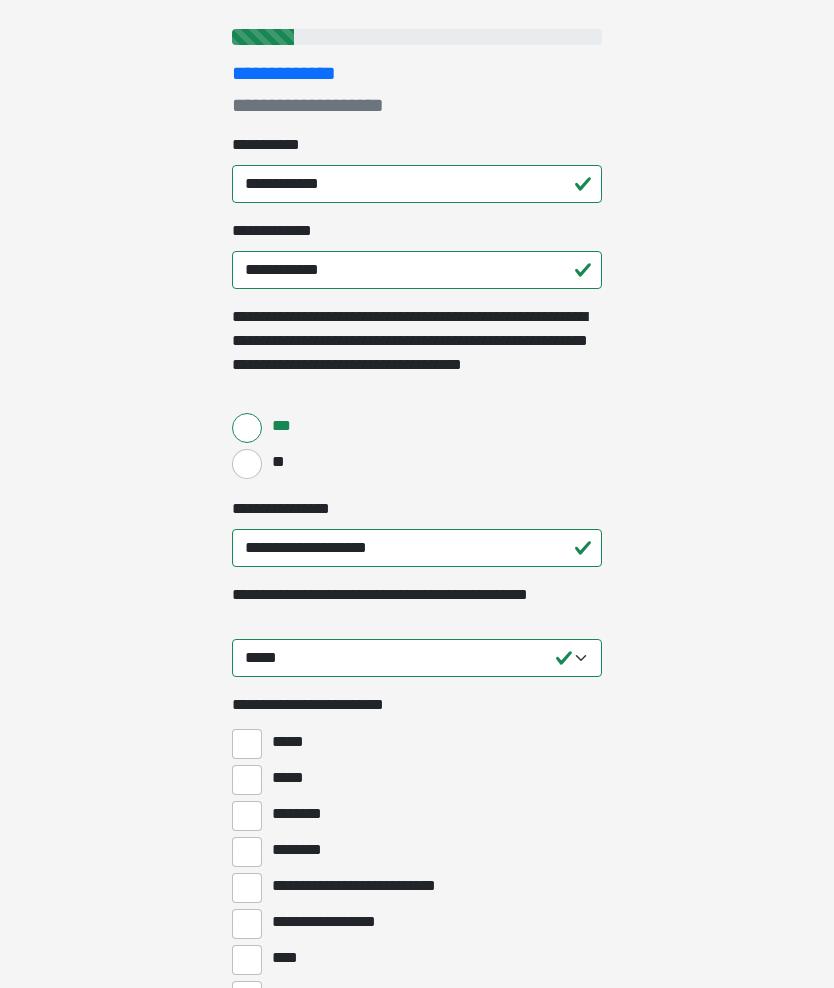 scroll, scrollTop: 217, scrollLeft: 0, axis: vertical 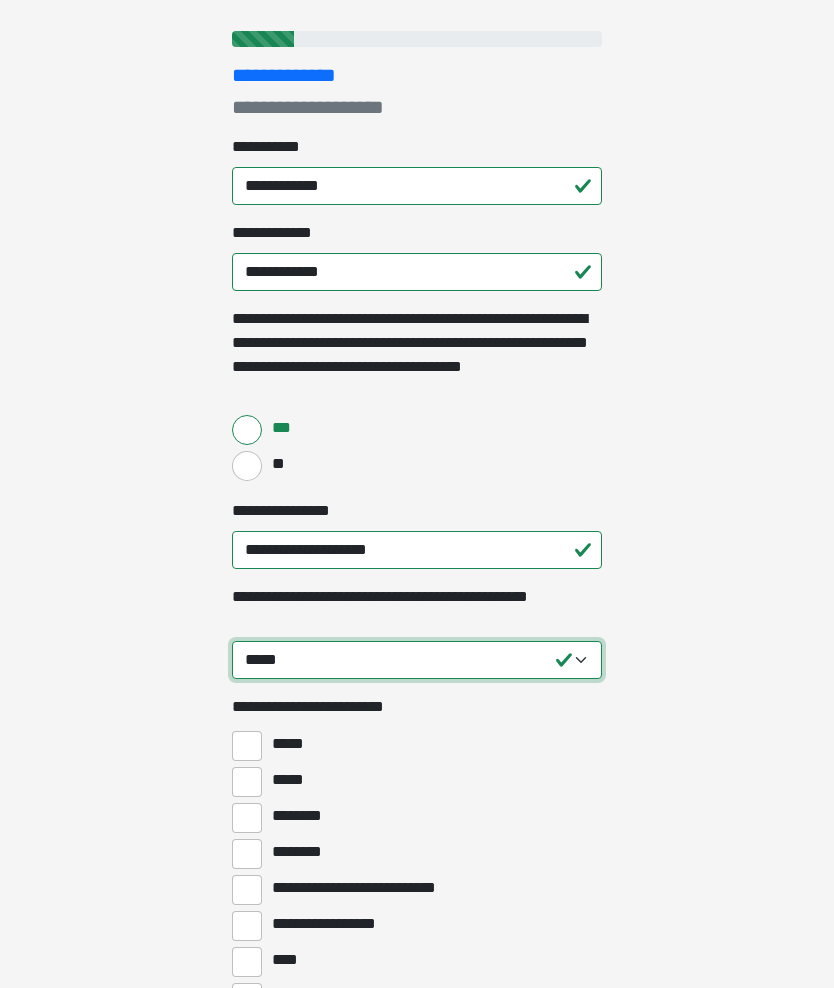 click on "**********" at bounding box center [417, 660] 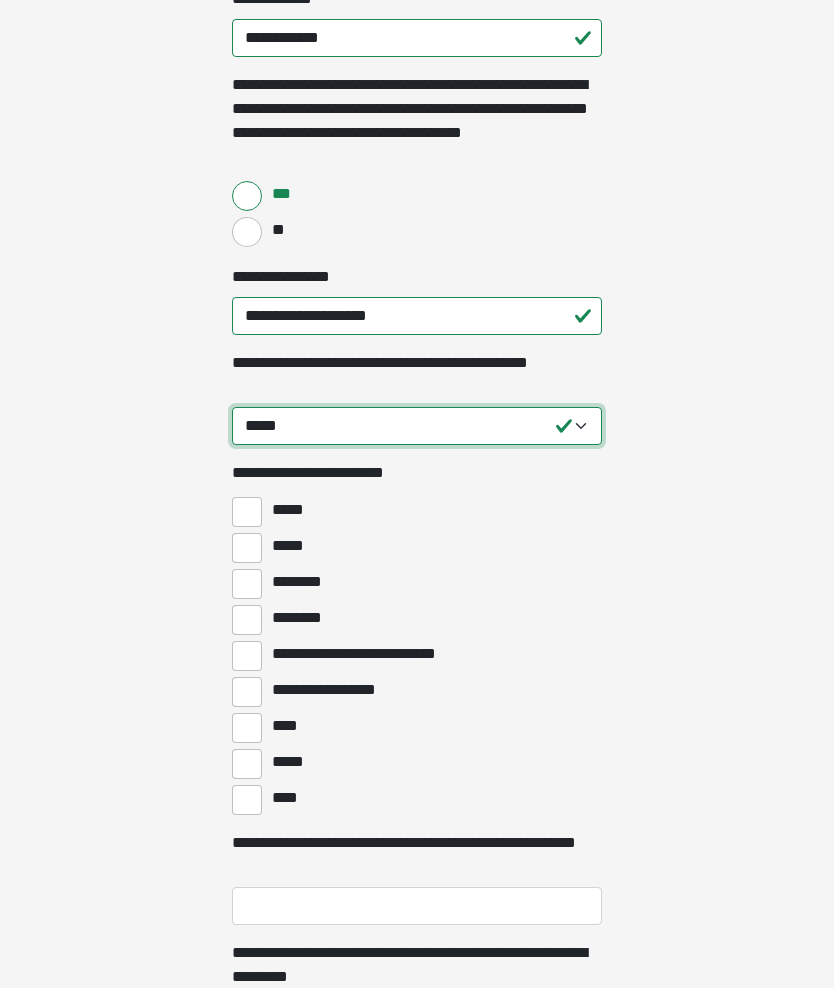 scroll, scrollTop: 451, scrollLeft: 0, axis: vertical 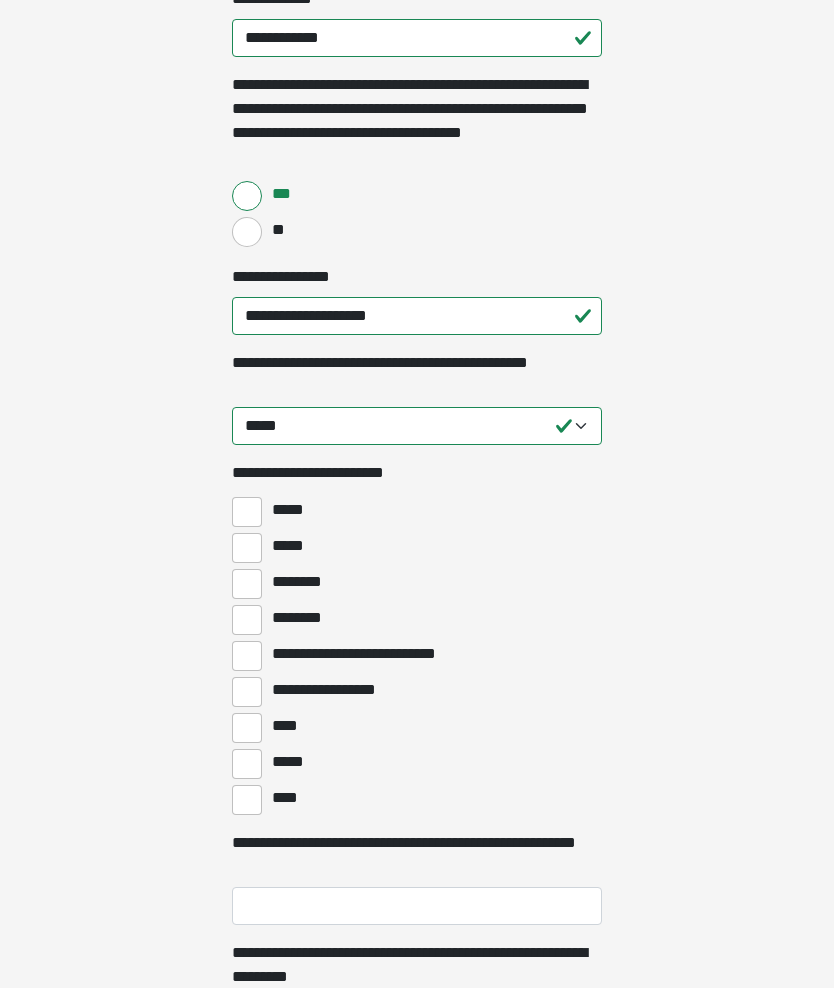 click on "********" at bounding box center (247, 584) 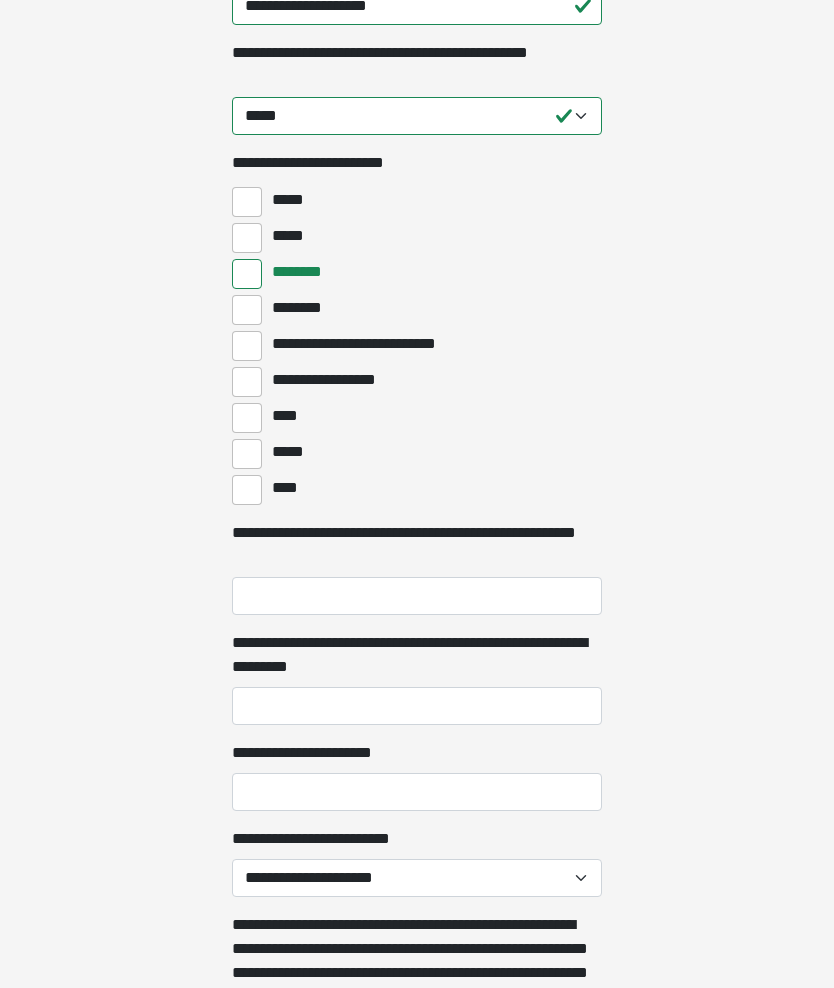 scroll, scrollTop: 761, scrollLeft: 0, axis: vertical 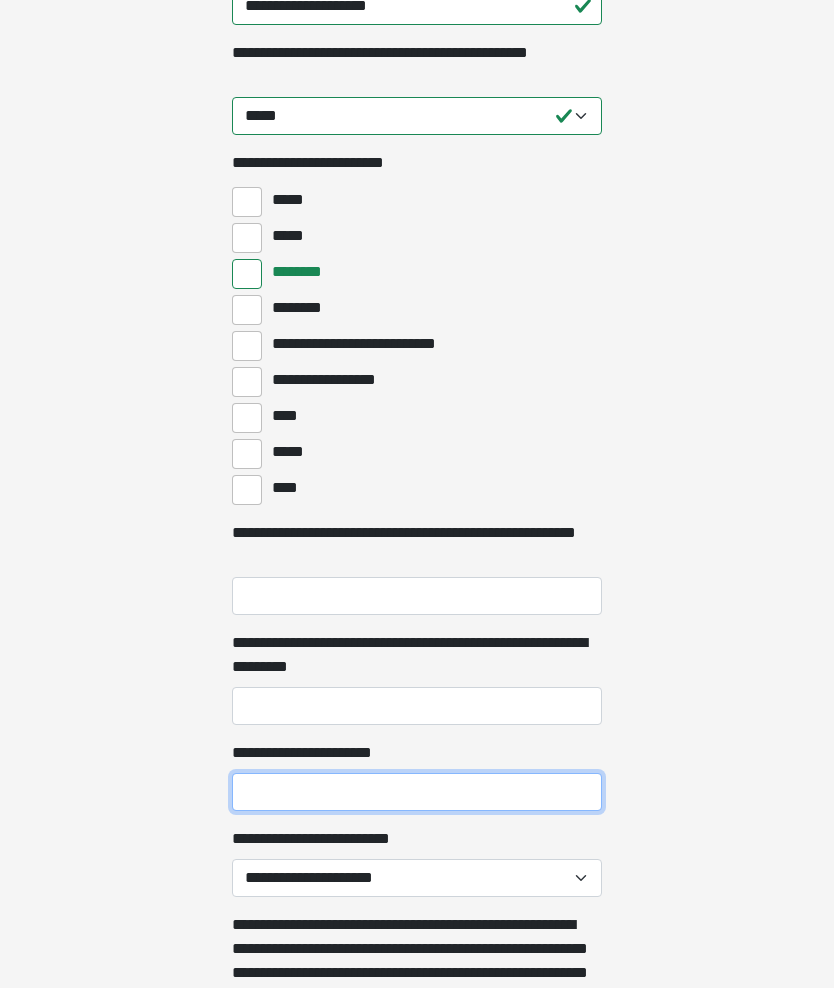click on "**********" at bounding box center (417, 792) 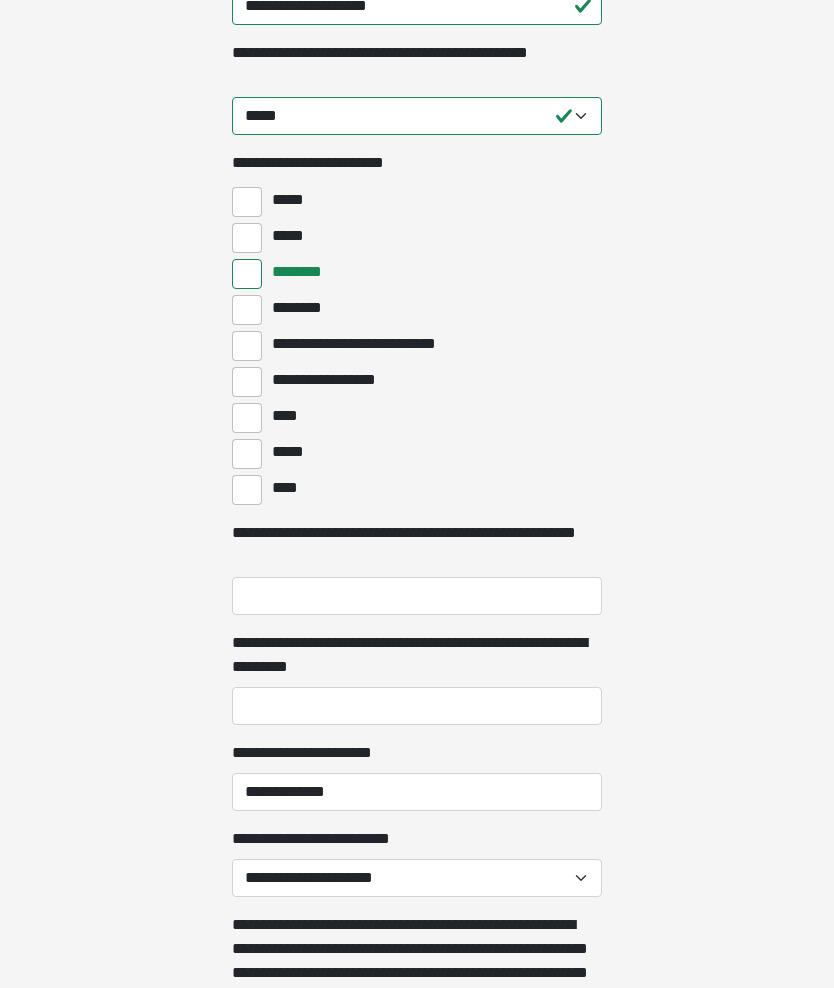 type on "**********" 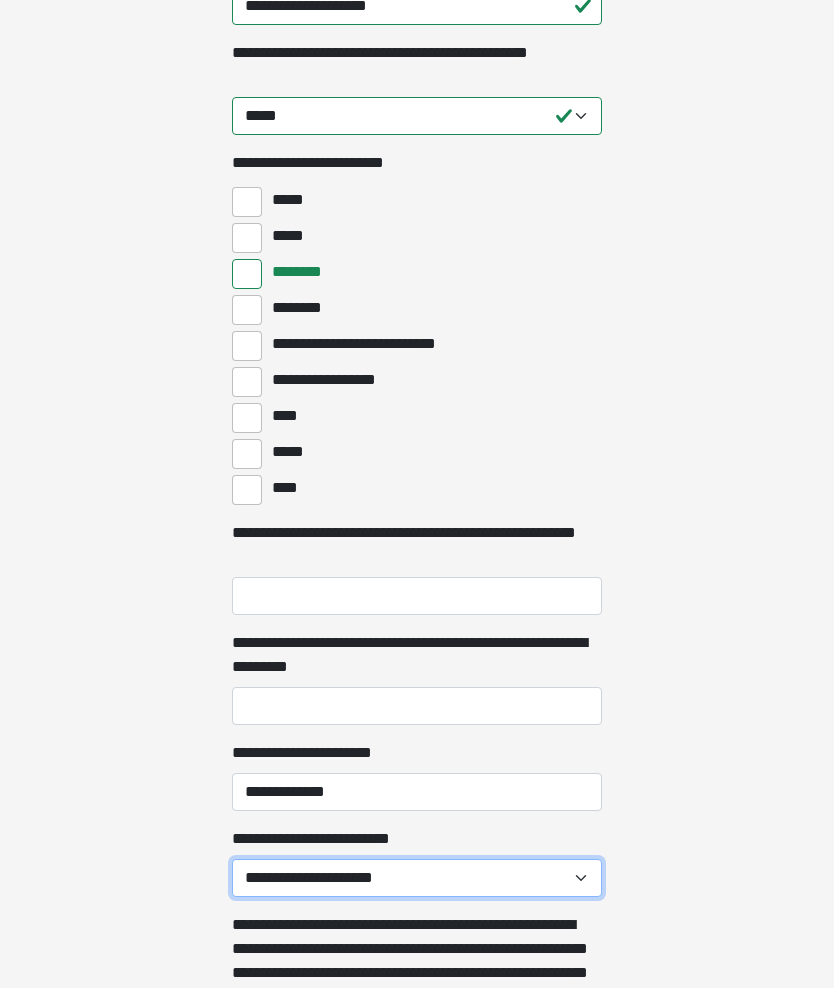 select on "******" 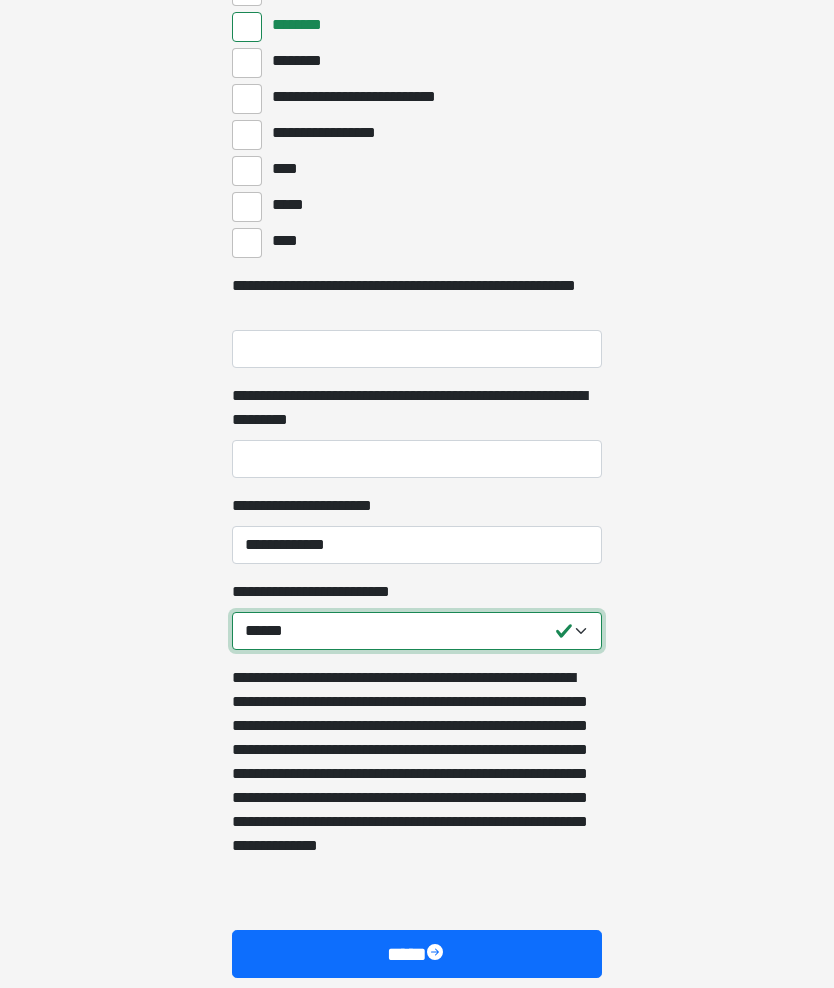 scroll, scrollTop: 1019, scrollLeft: 0, axis: vertical 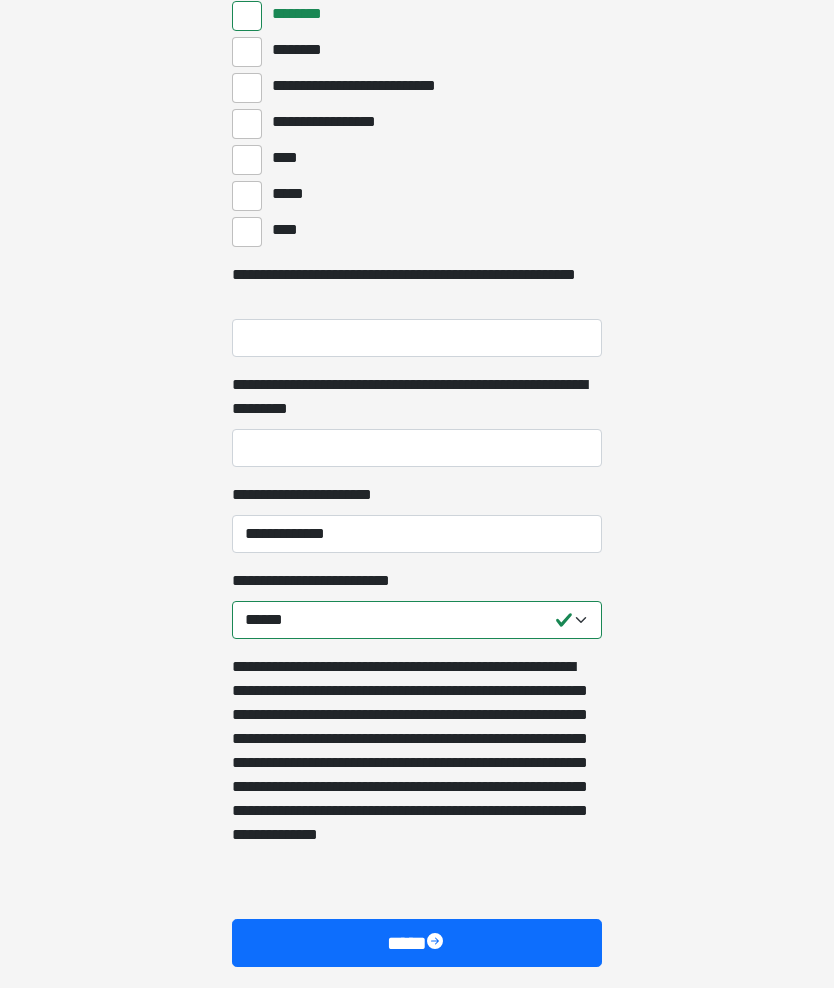 click on "****" at bounding box center [417, 943] 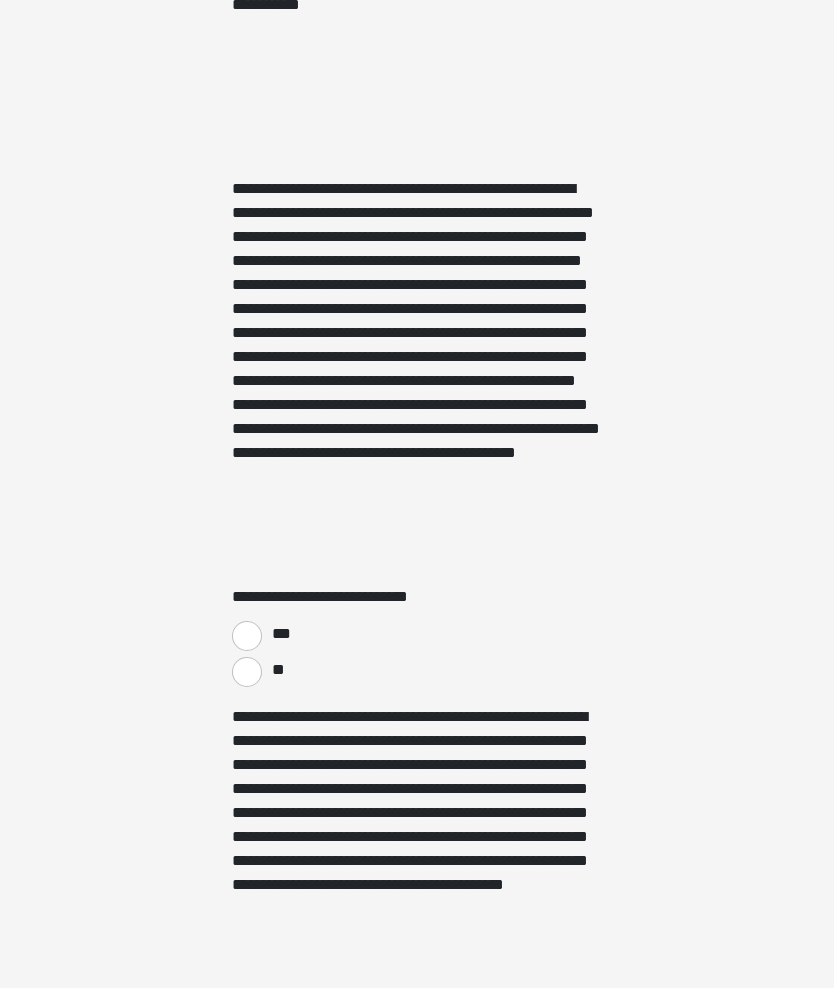 scroll, scrollTop: 3135, scrollLeft: 0, axis: vertical 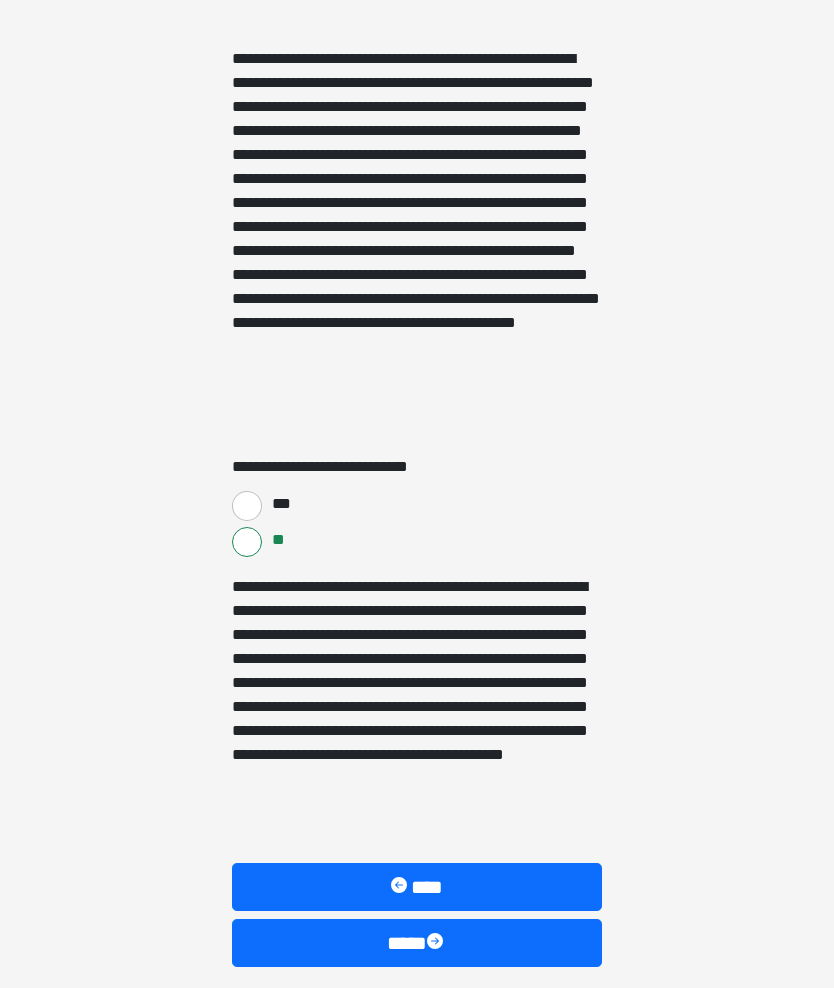 click on "****" at bounding box center [417, 943] 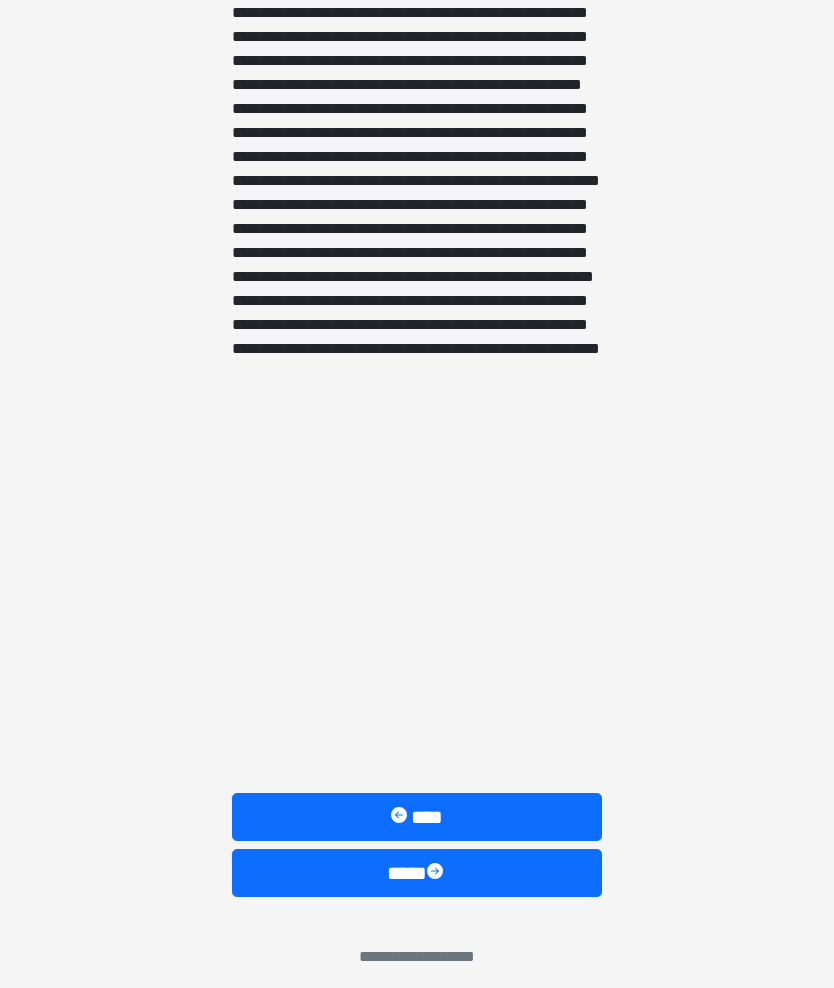 scroll, scrollTop: 1552, scrollLeft: 0, axis: vertical 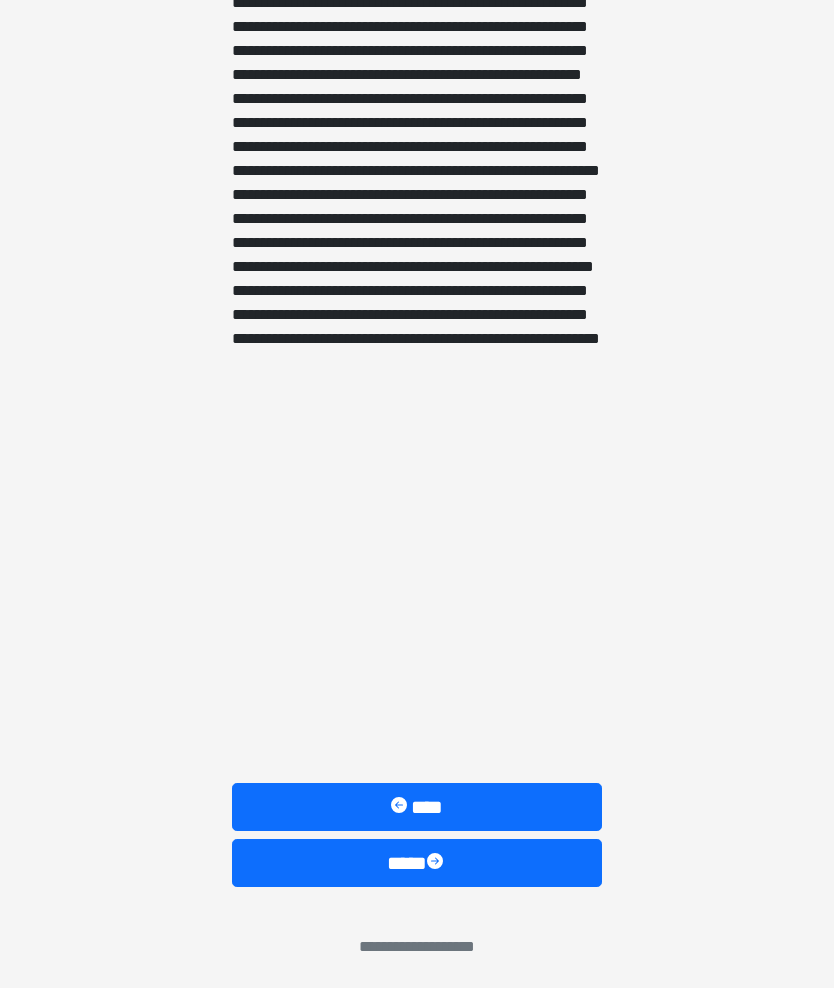 click on "****" at bounding box center [417, 864] 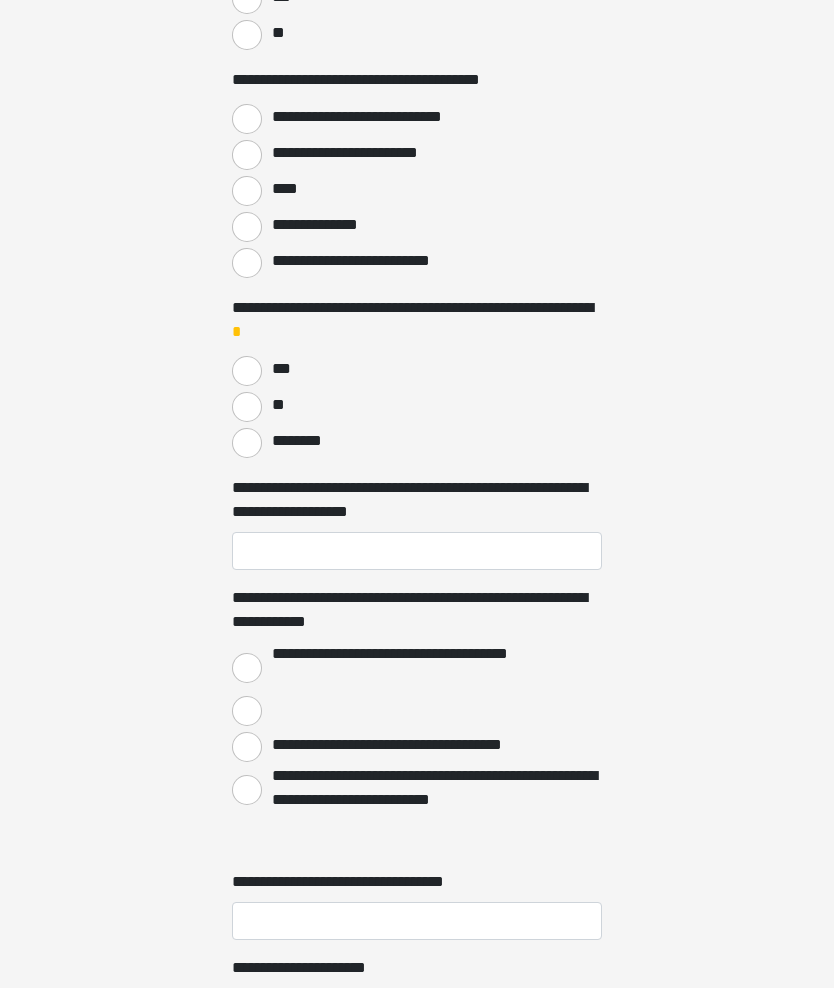 scroll, scrollTop: 0, scrollLeft: 0, axis: both 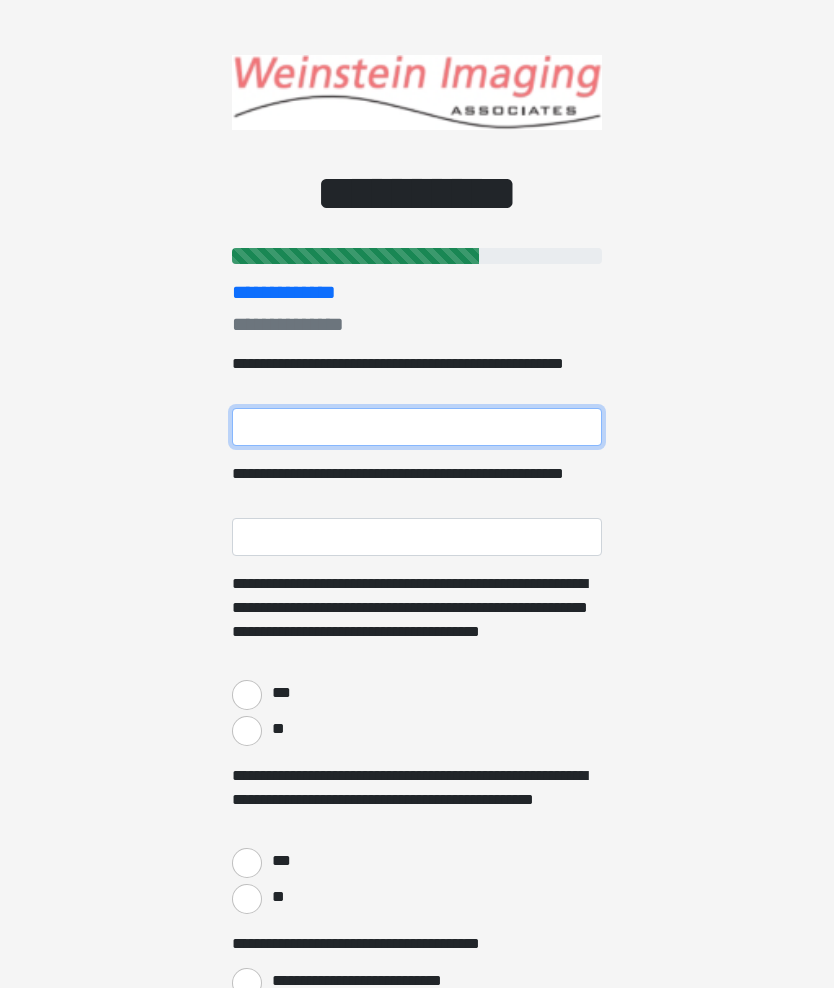 click on "**********" at bounding box center [417, 427] 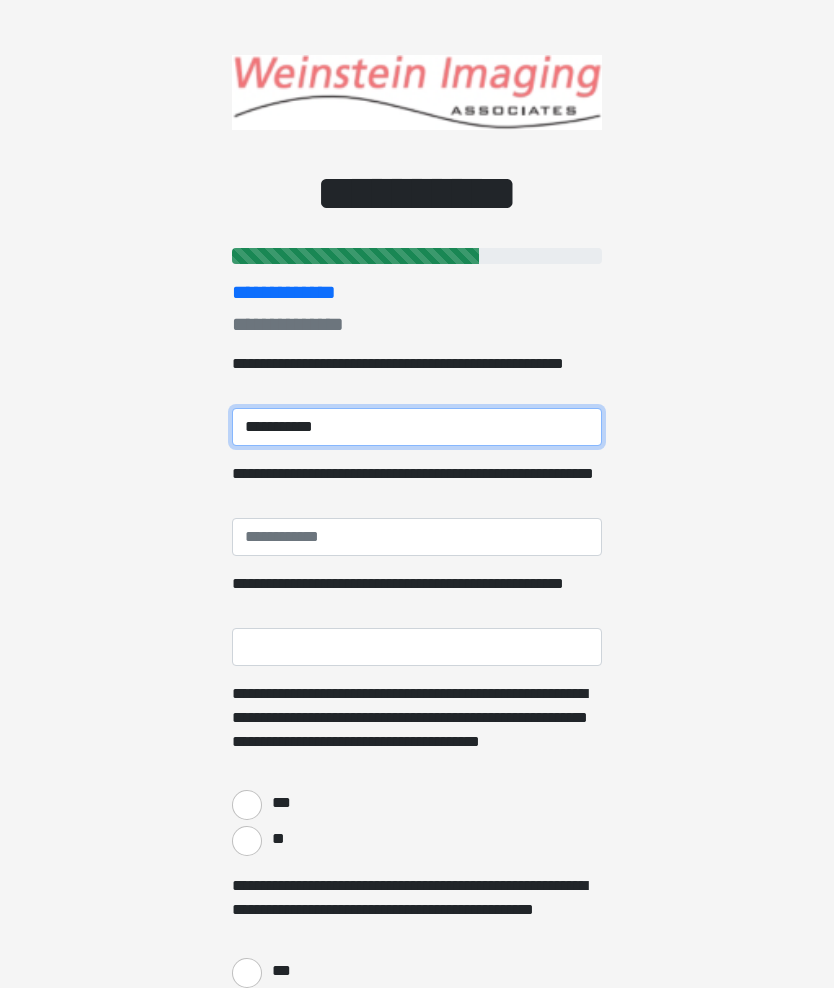 type on "**********" 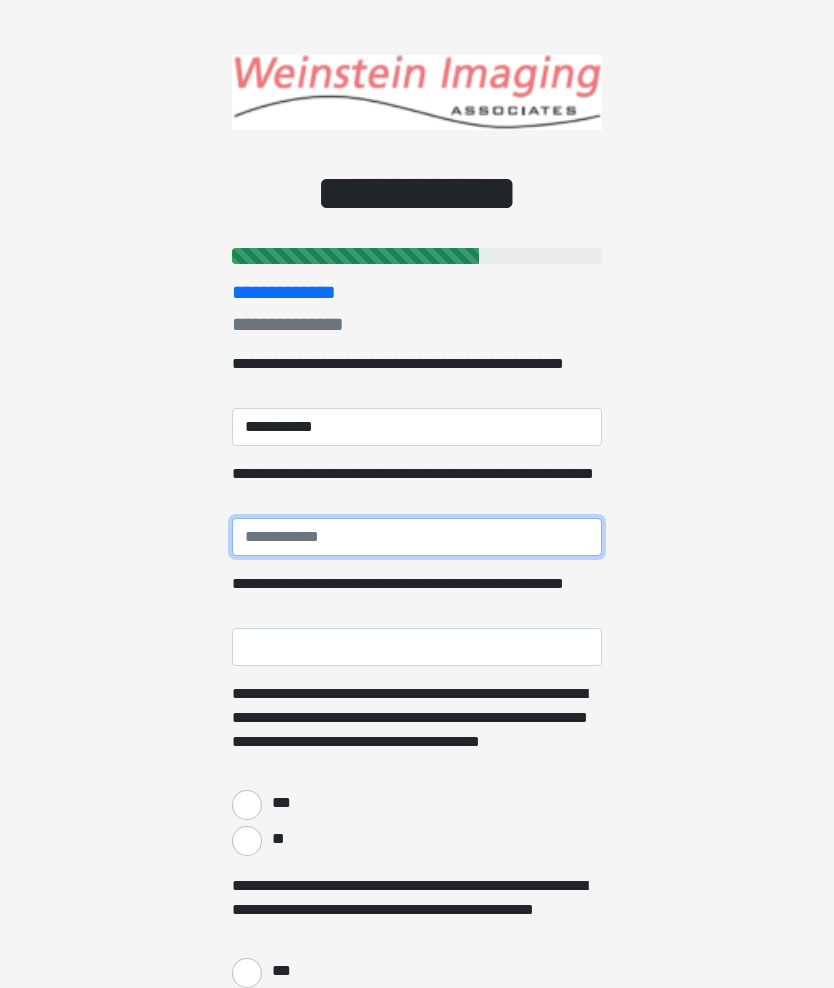 click on "**********" at bounding box center (417, 537) 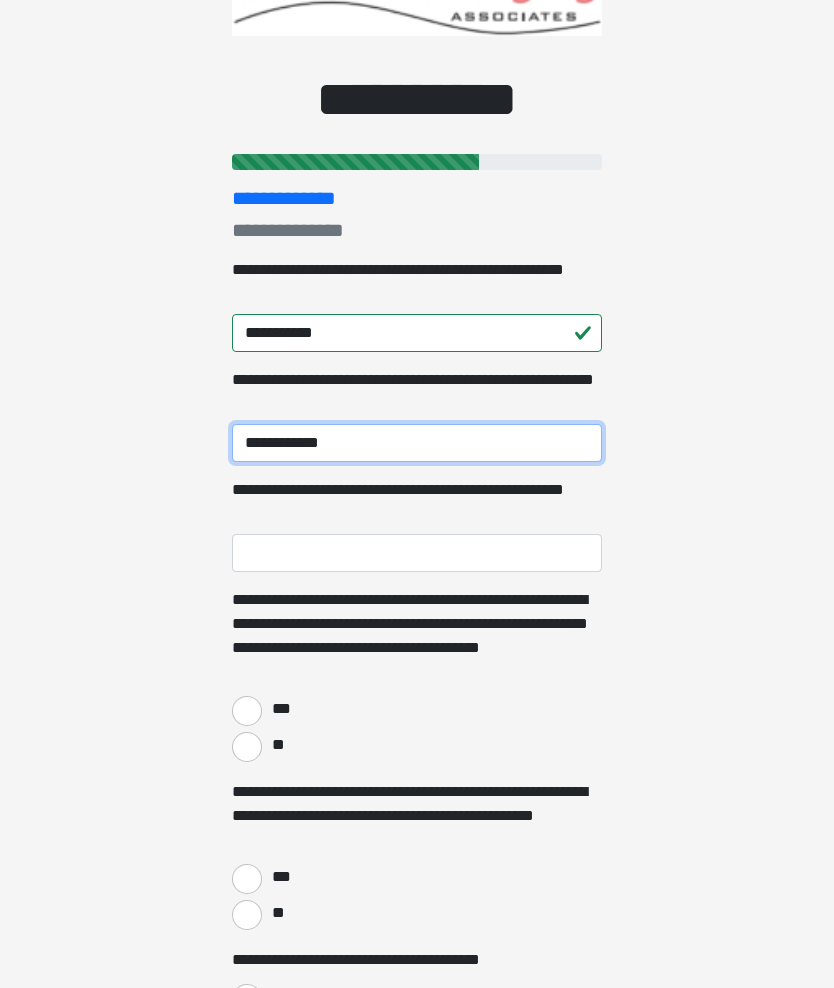 scroll, scrollTop: 111, scrollLeft: 0, axis: vertical 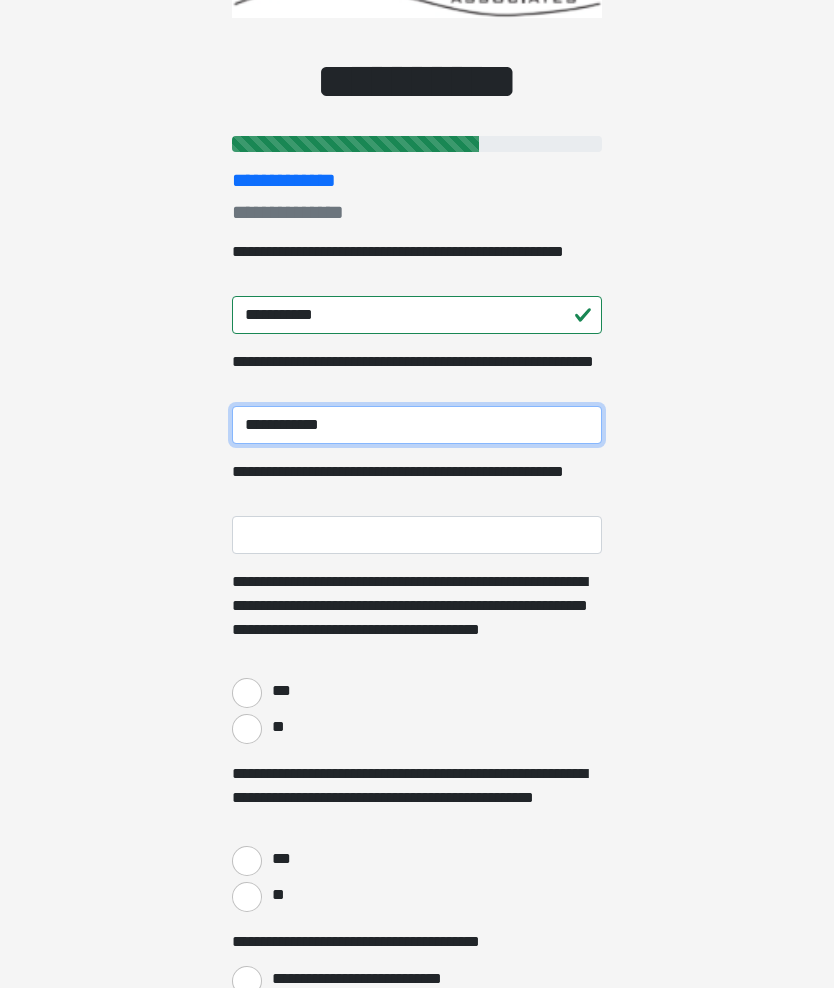 type on "**********" 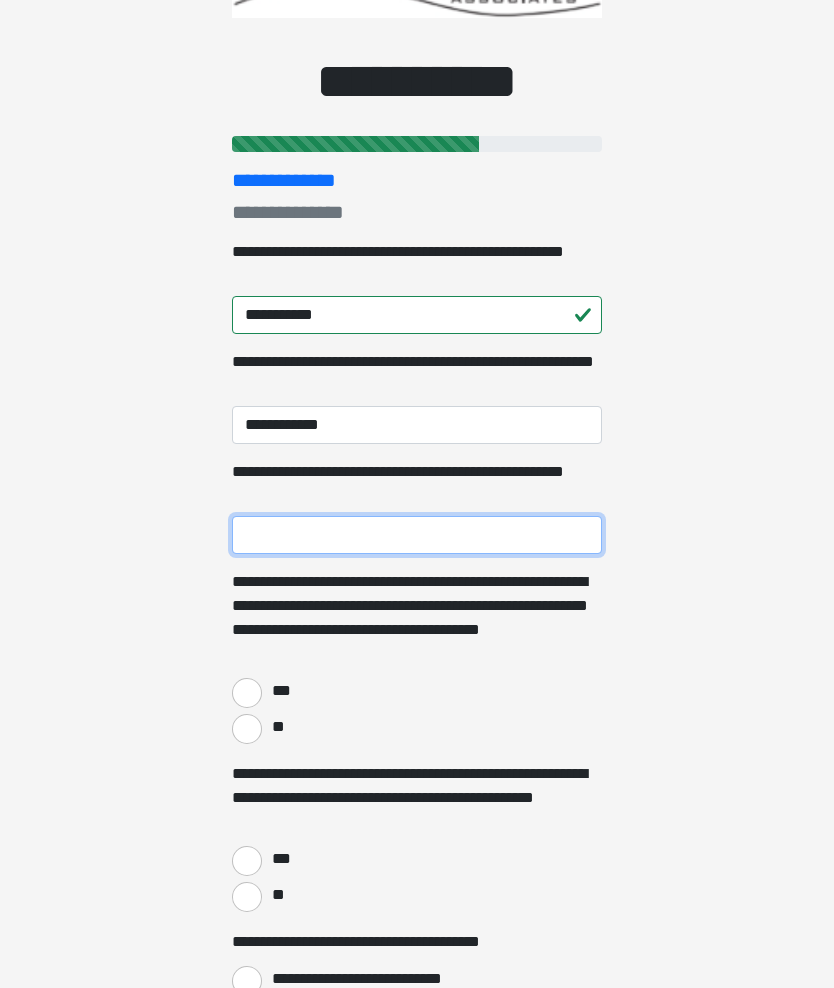 click on "**********" at bounding box center (417, 536) 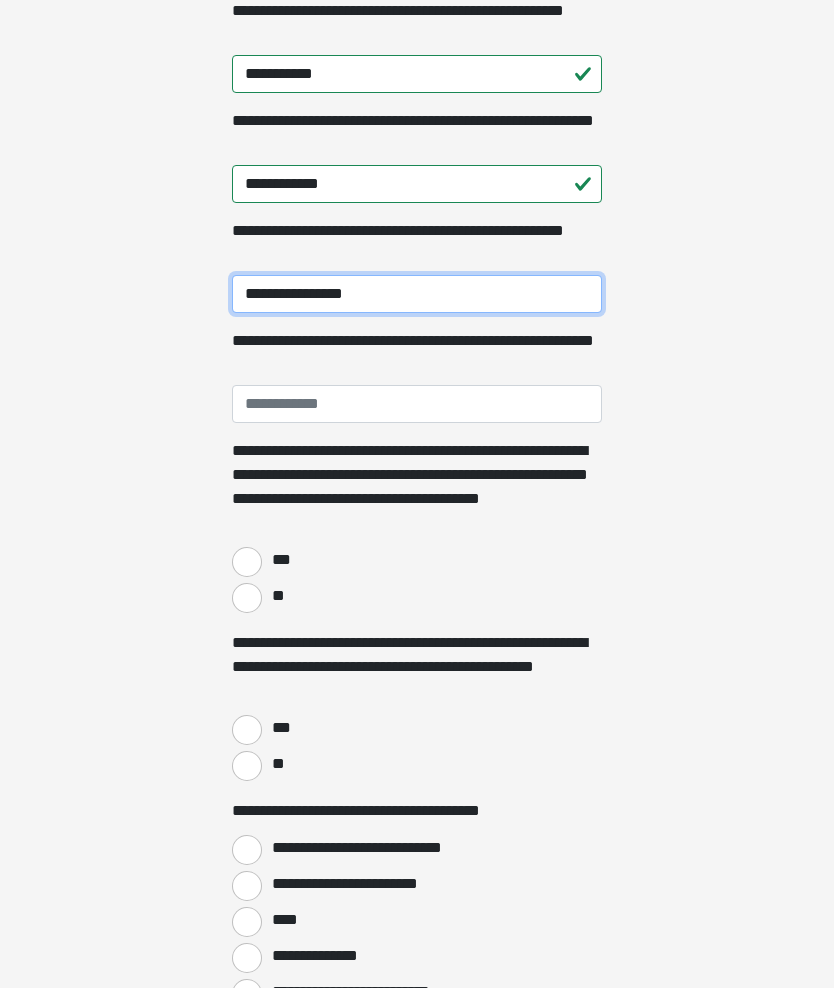 scroll, scrollTop: 358, scrollLeft: 0, axis: vertical 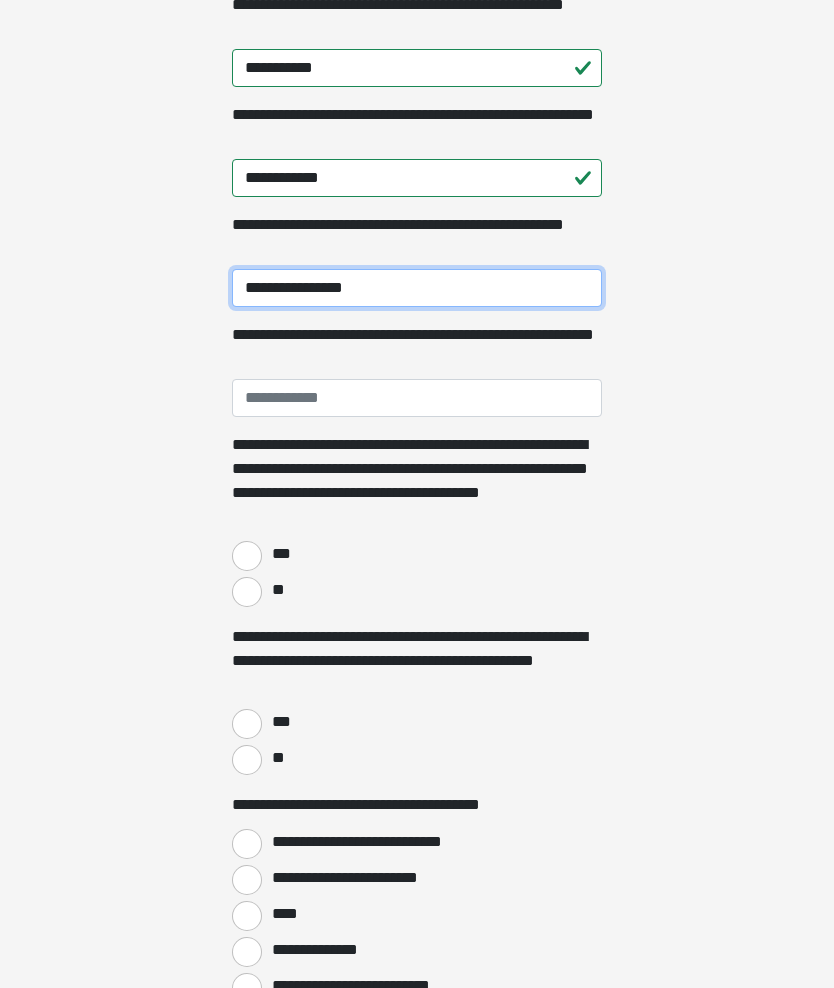 type on "**********" 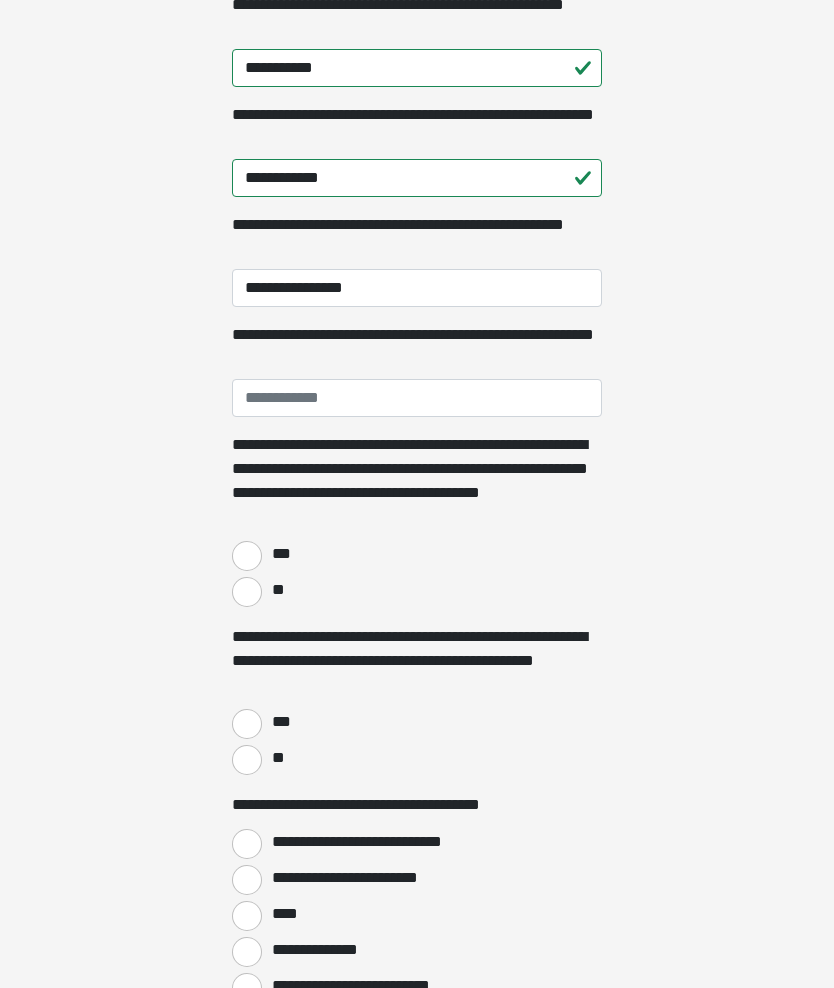 click on "**" at bounding box center (247, 593) 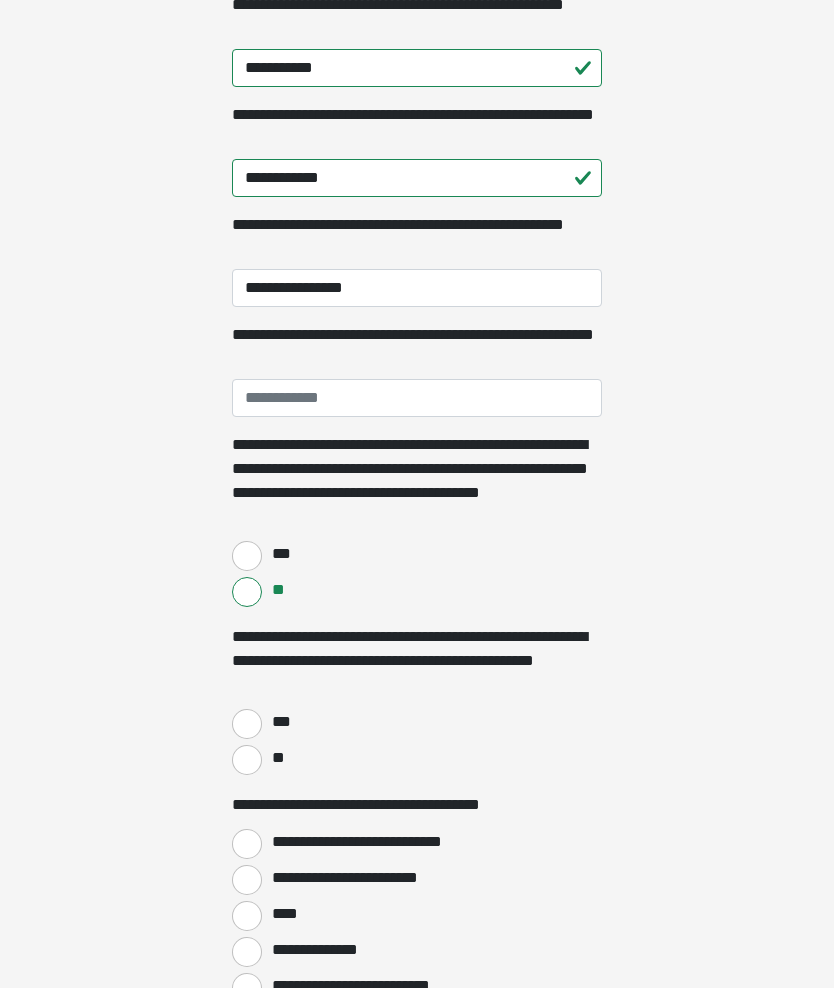 click on "***" at bounding box center (247, 724) 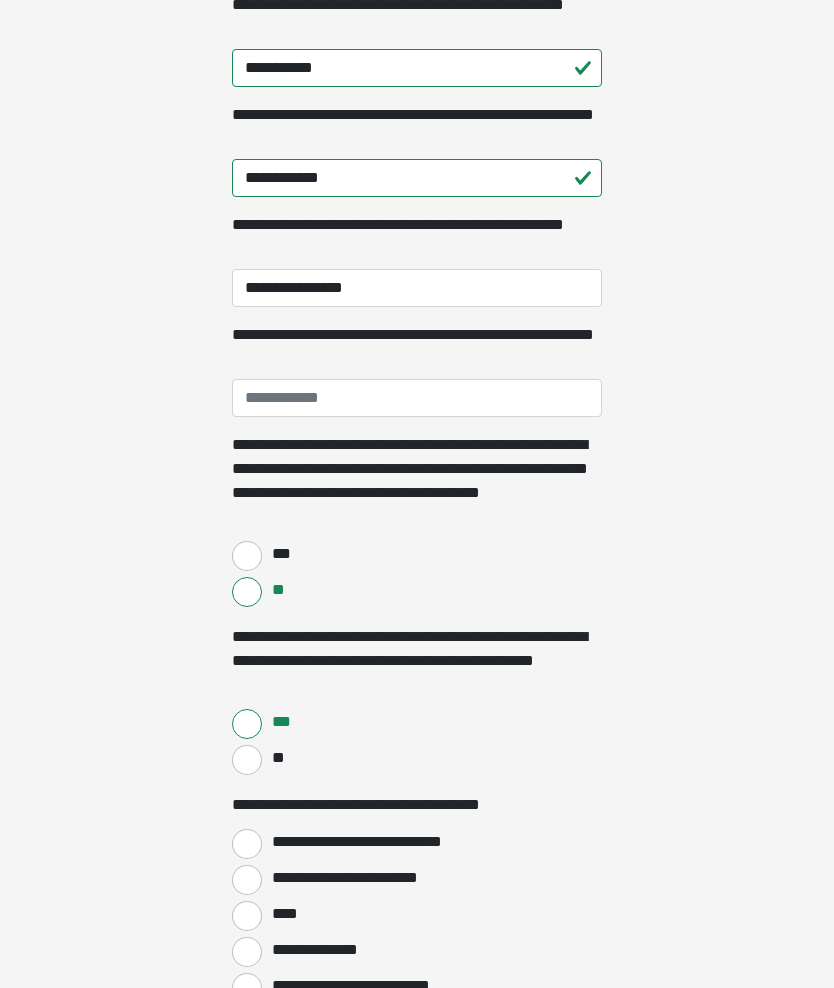 click on "**********" at bounding box center (247, 844) 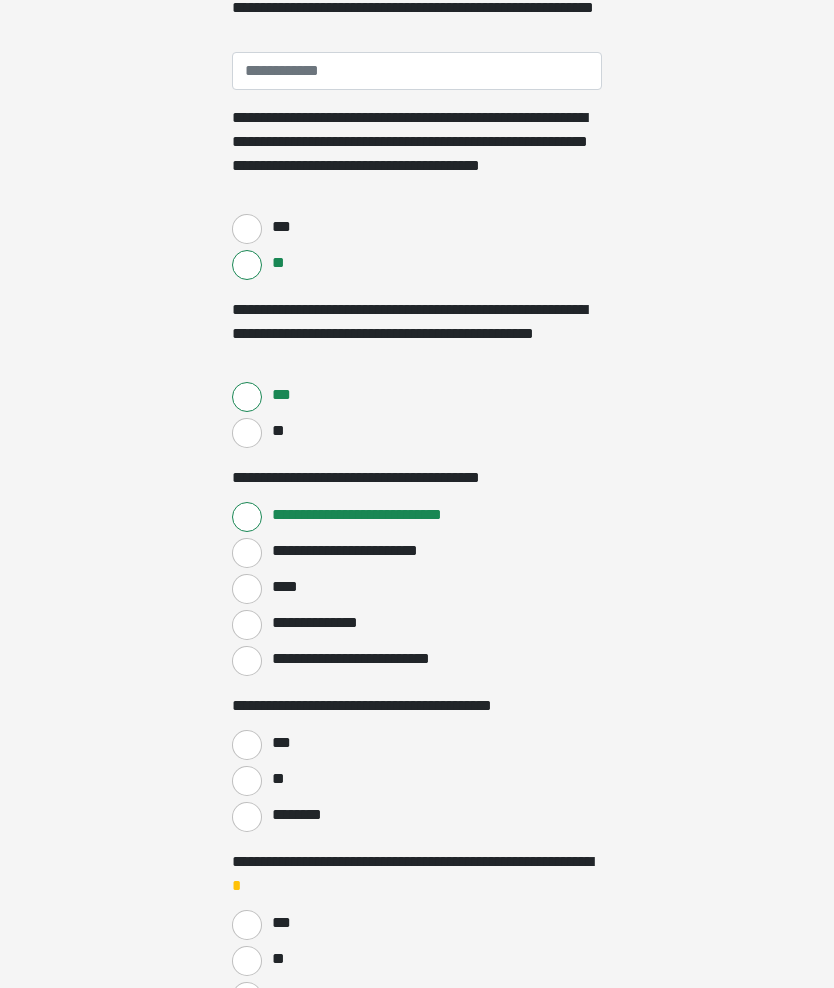 scroll, scrollTop: 680, scrollLeft: 0, axis: vertical 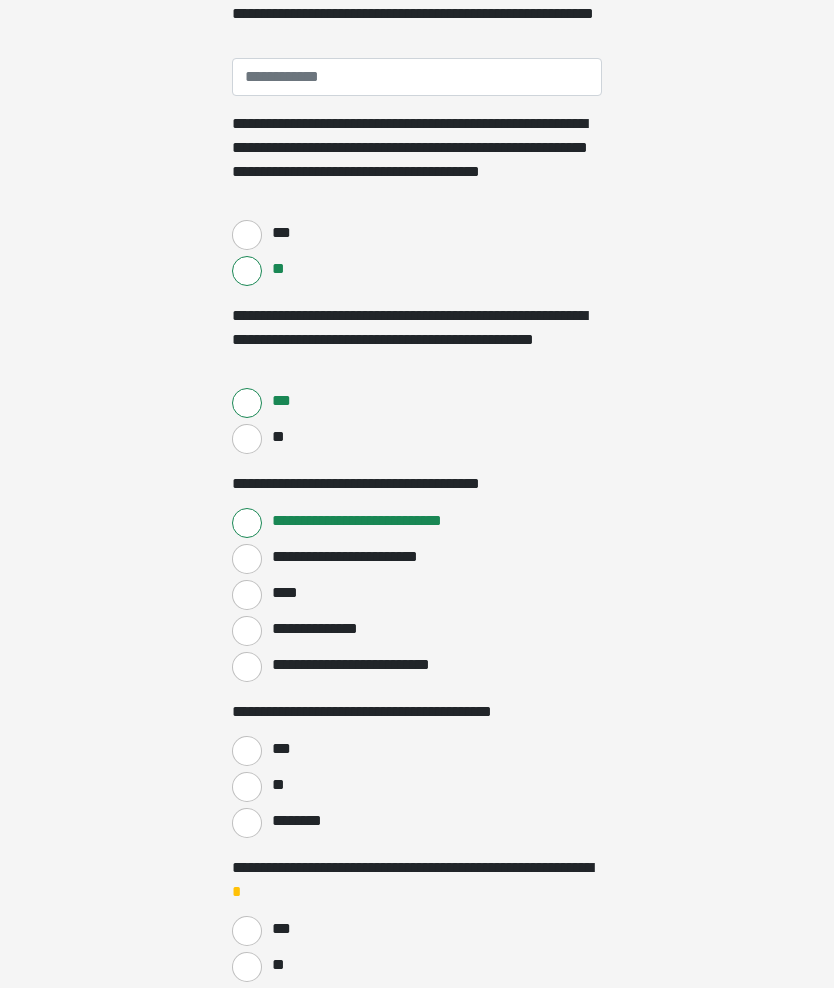 click on "***" at bounding box center (247, 751) 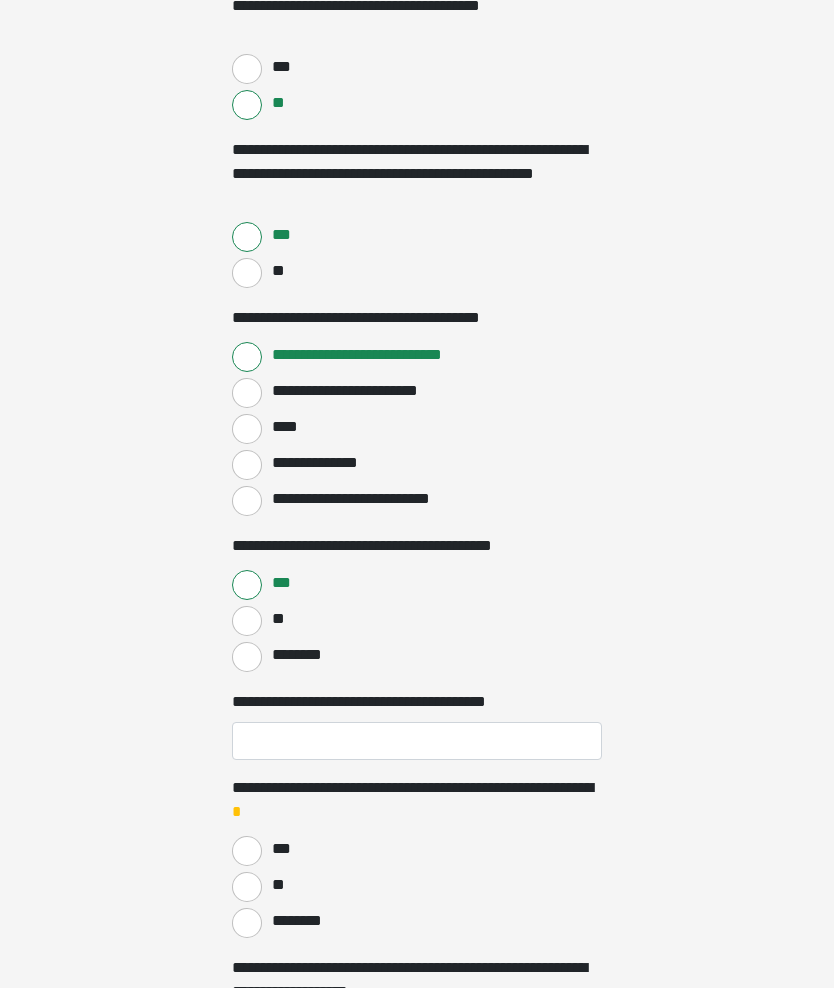 scroll, scrollTop: 856, scrollLeft: 0, axis: vertical 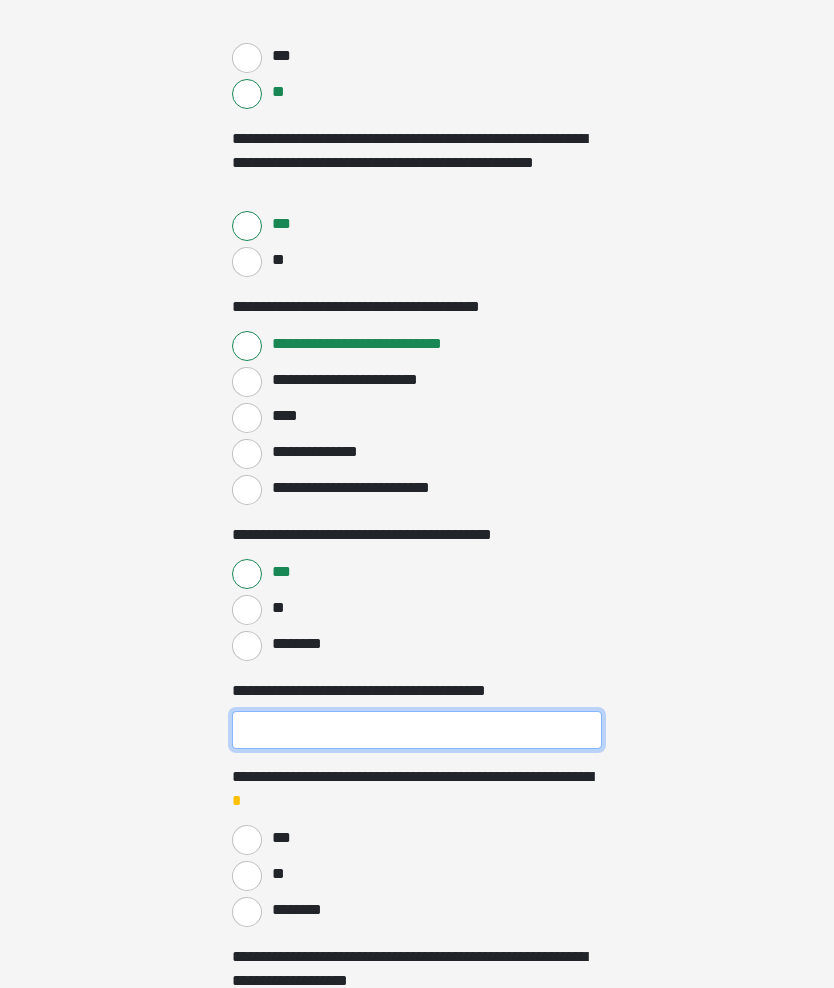 click on "**********" at bounding box center [417, 731] 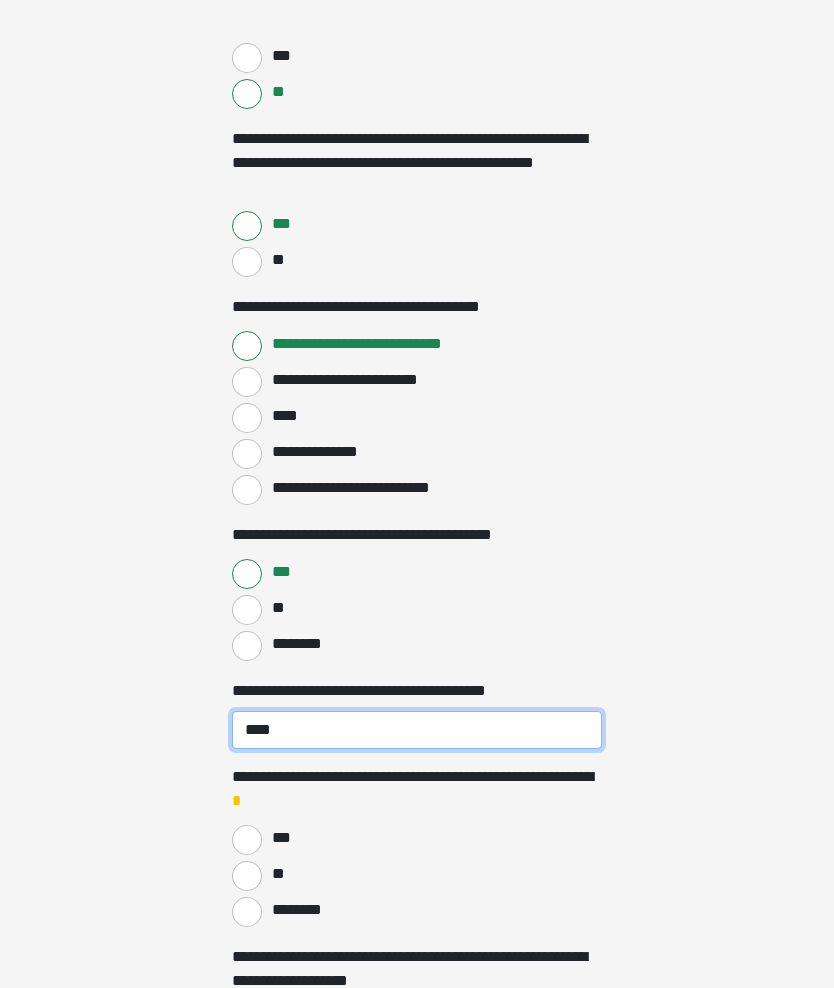 type on "****" 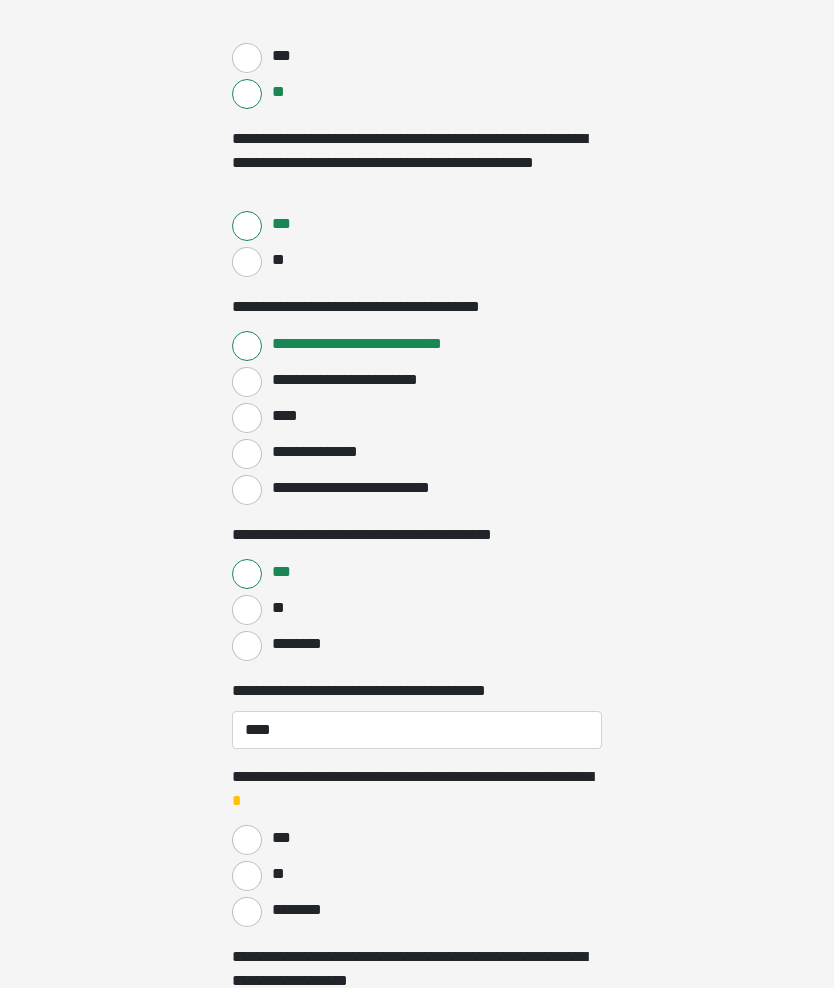 click on "**" at bounding box center [247, 876] 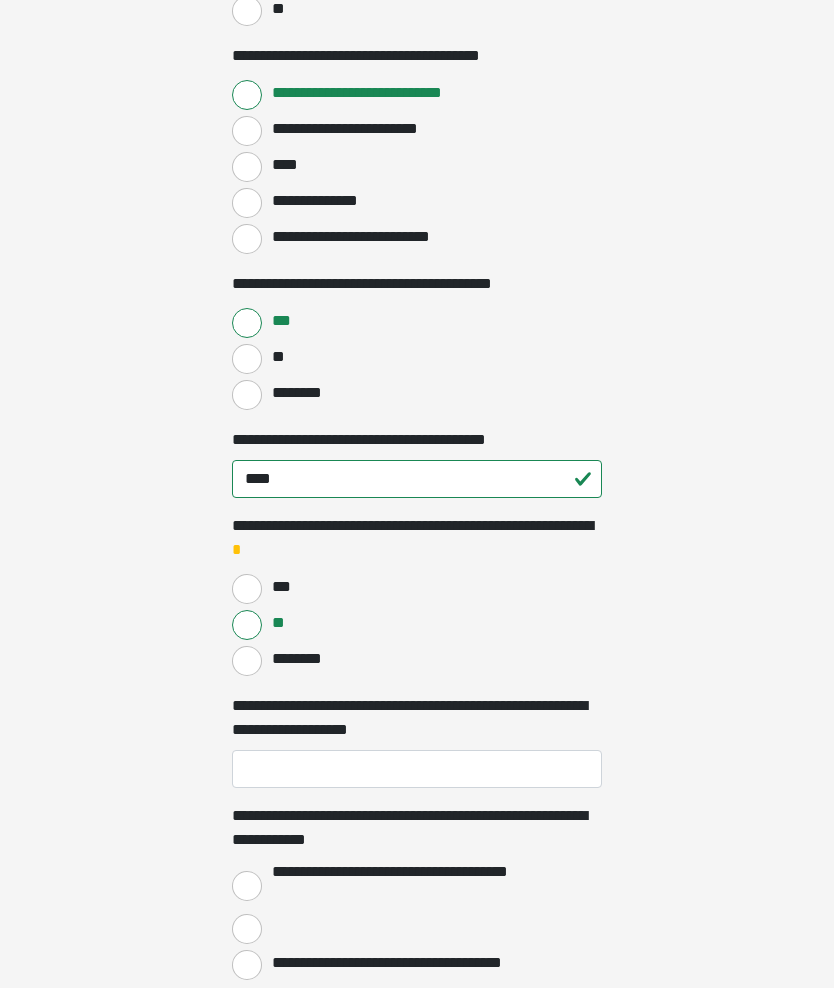 scroll, scrollTop: 1096, scrollLeft: 0, axis: vertical 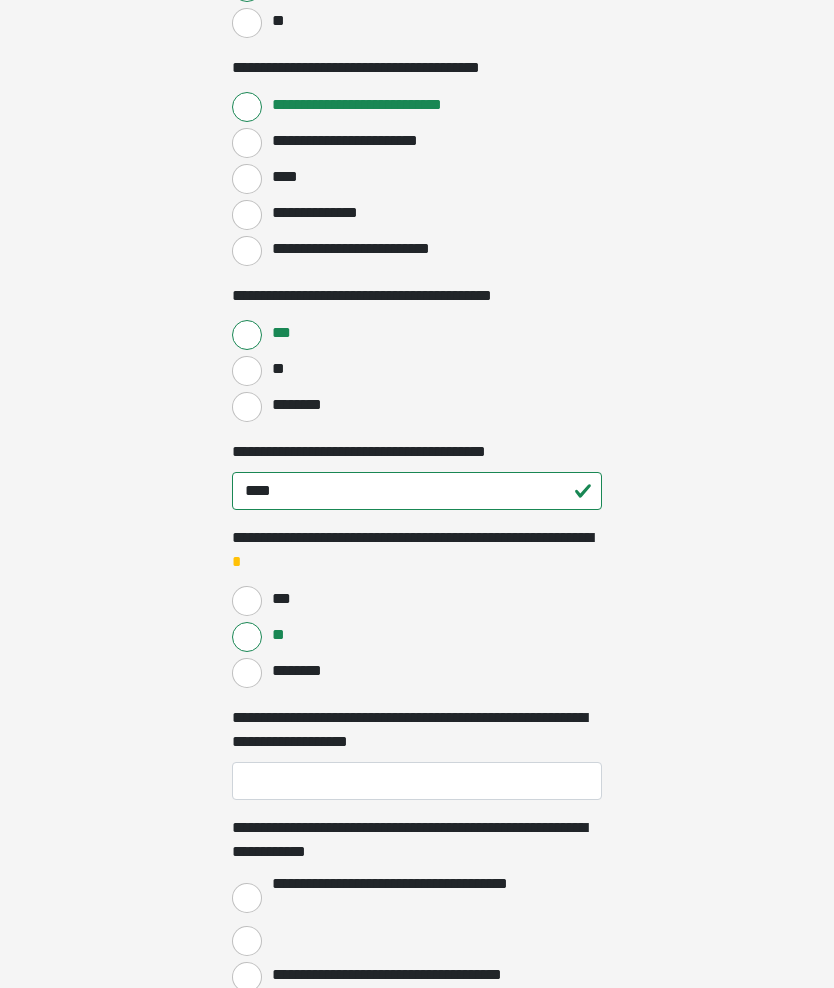 click on "**********" at bounding box center (247, 898) 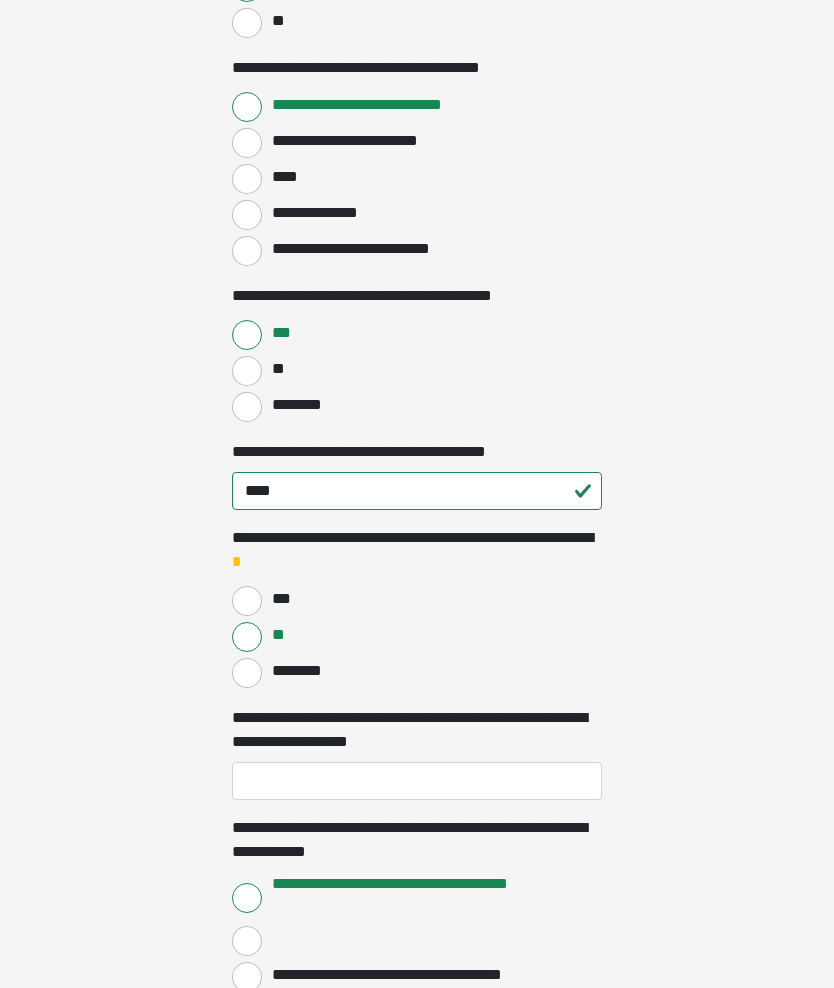 click on "**********" at bounding box center [417, 730] 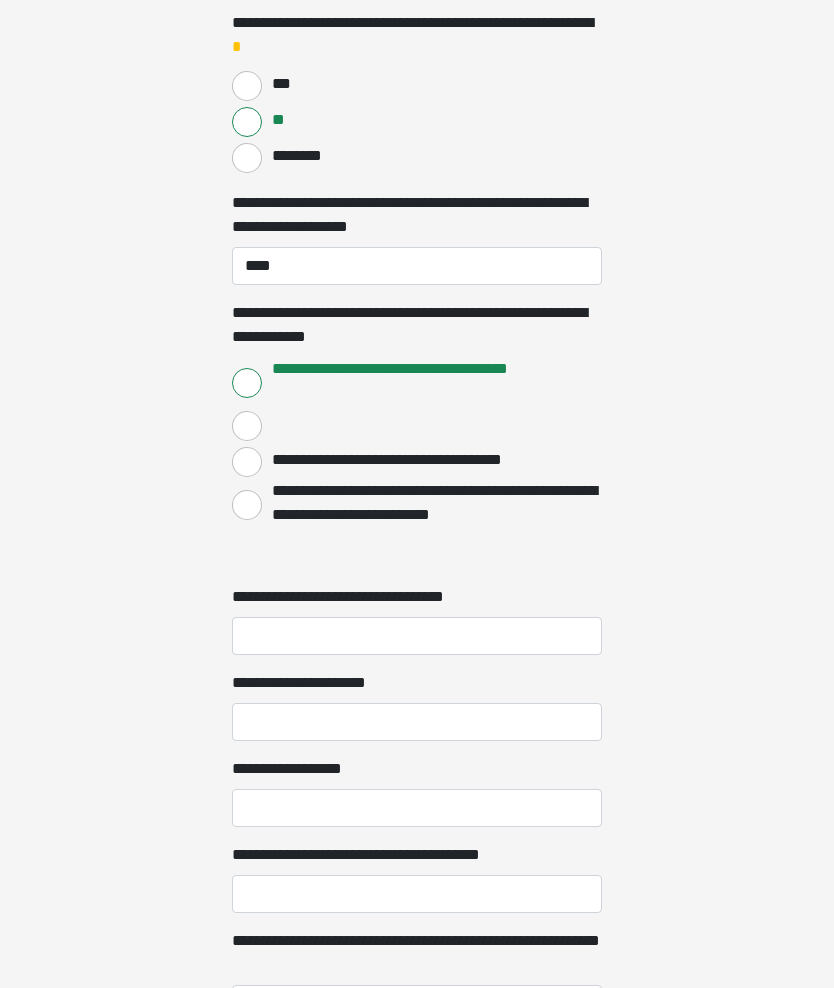 scroll, scrollTop: 1611, scrollLeft: 0, axis: vertical 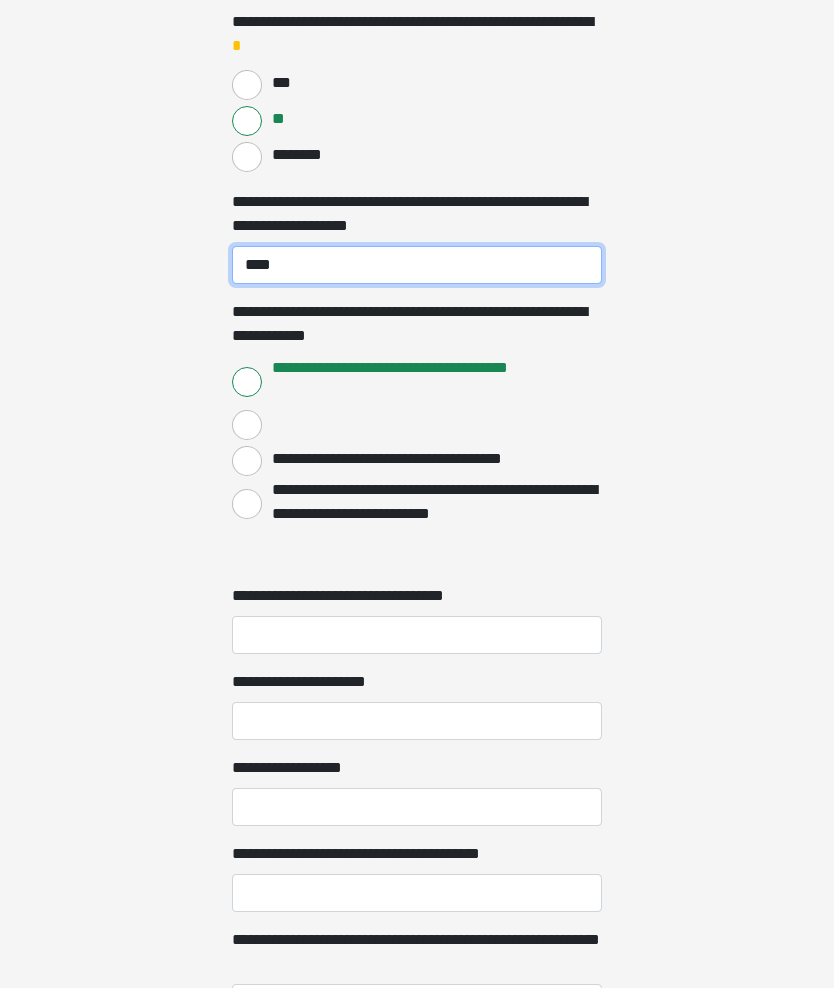 type on "****" 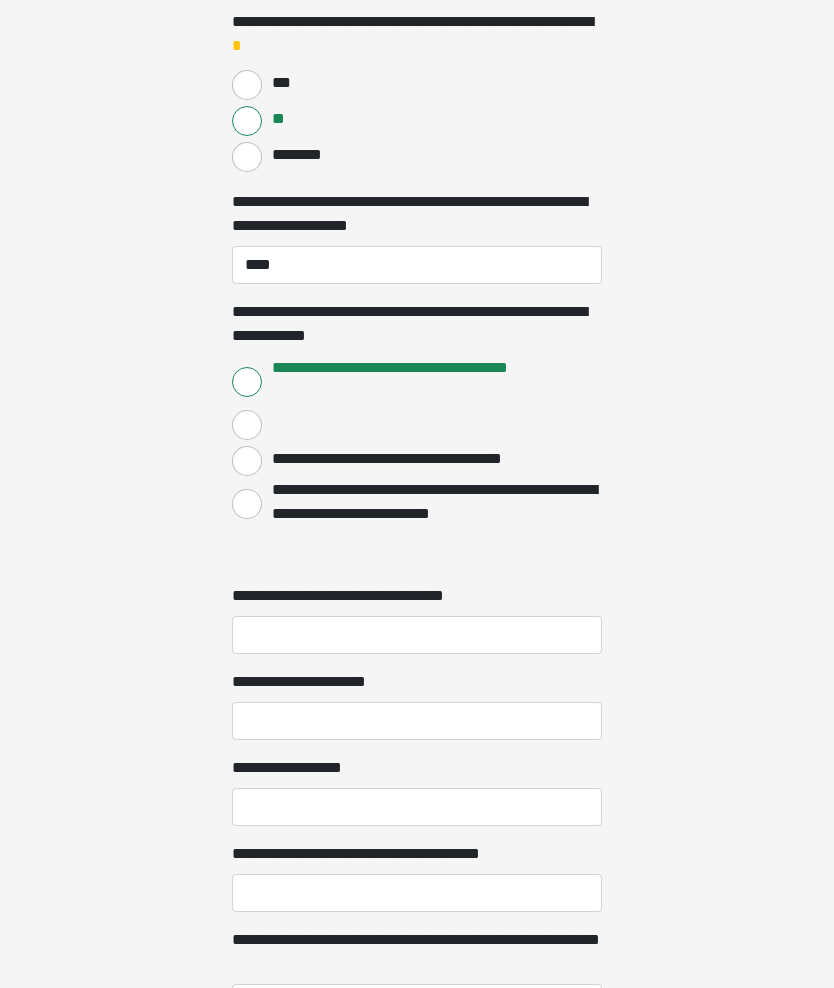 click on "**********" at bounding box center [417, 636] 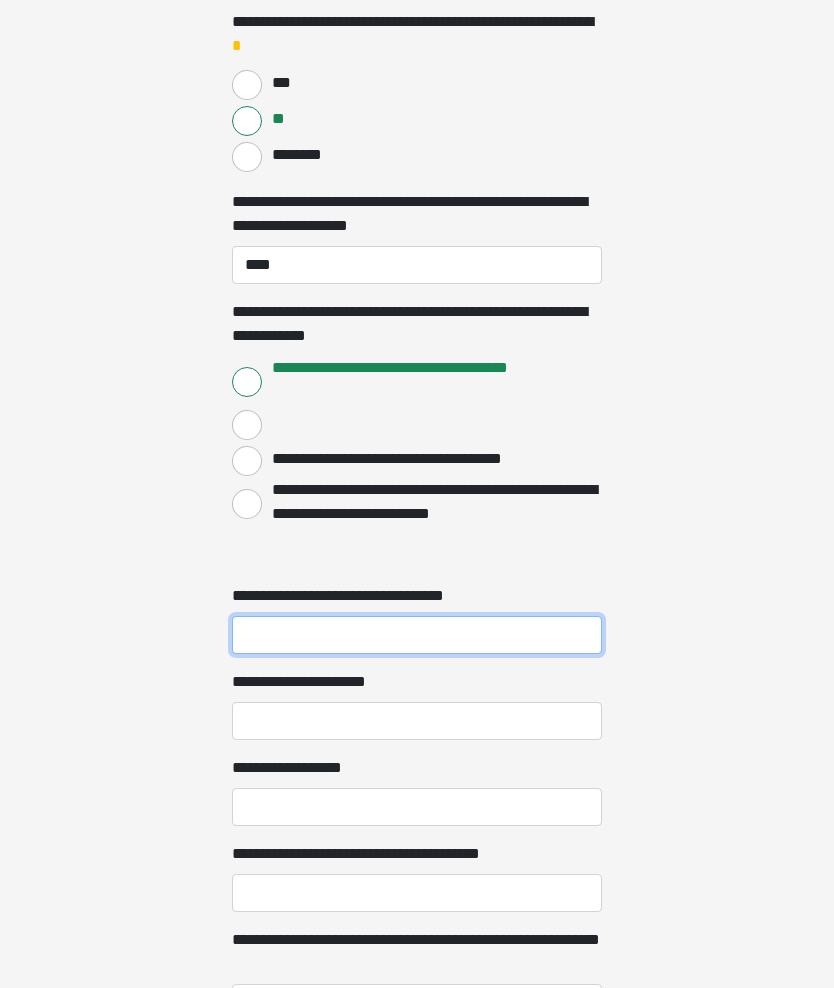 scroll, scrollTop: 1612, scrollLeft: 0, axis: vertical 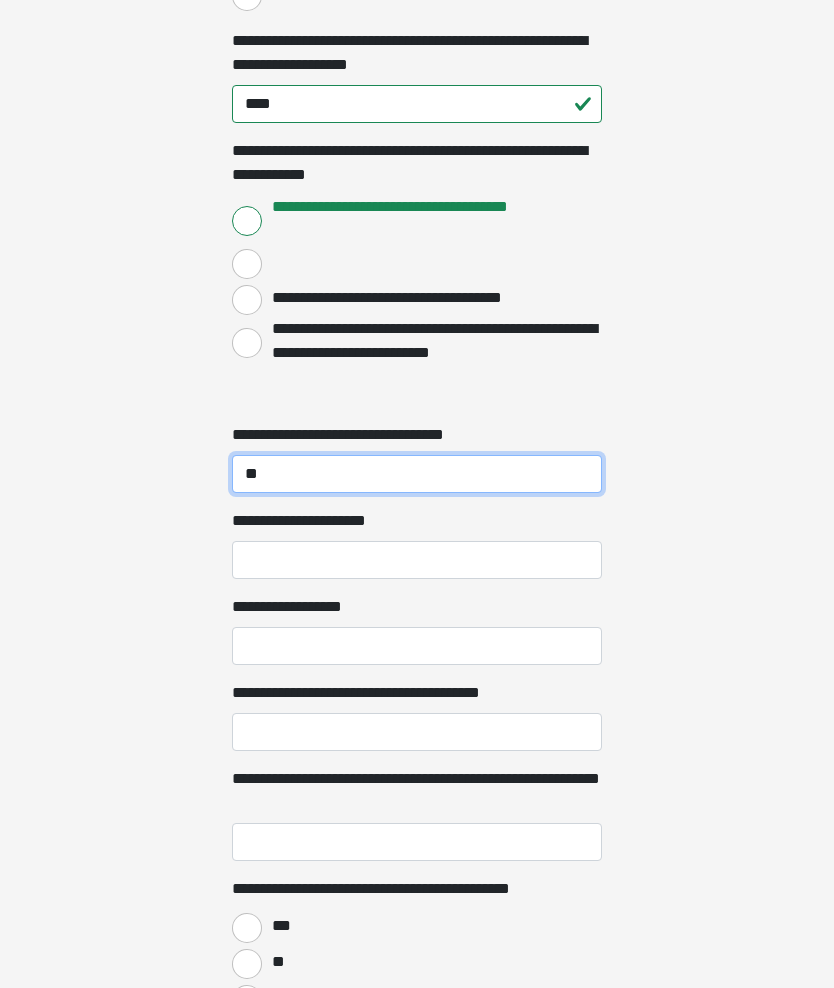 type on "**" 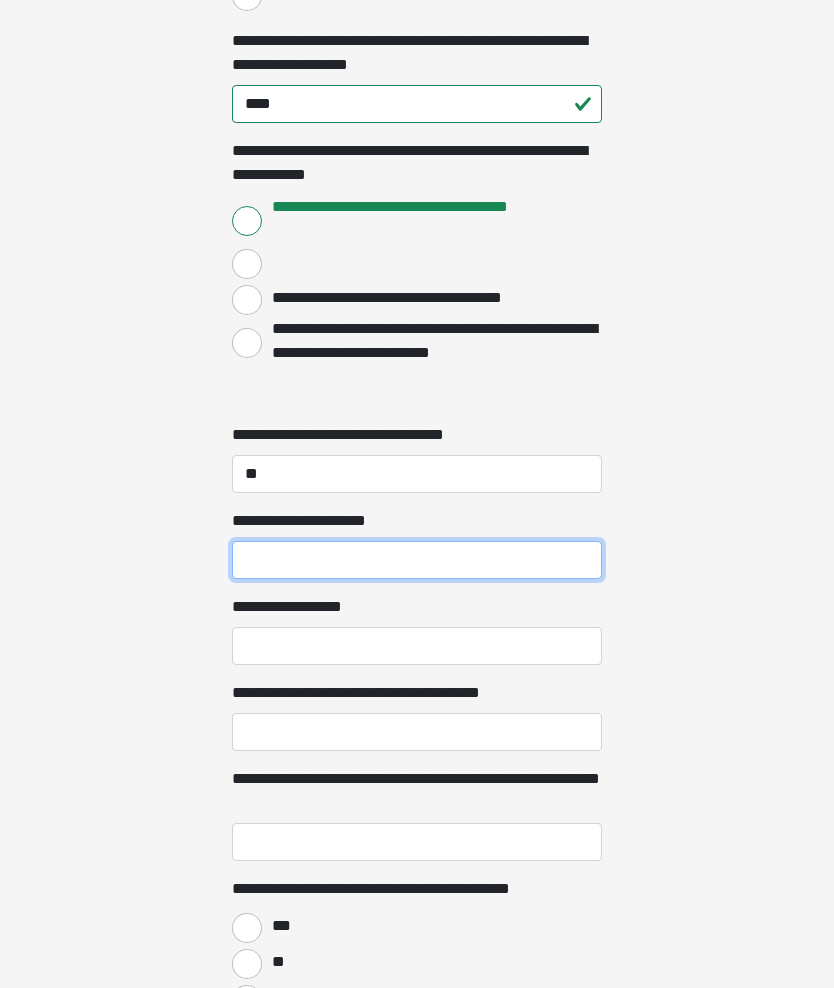 click on "**********" at bounding box center (417, 561) 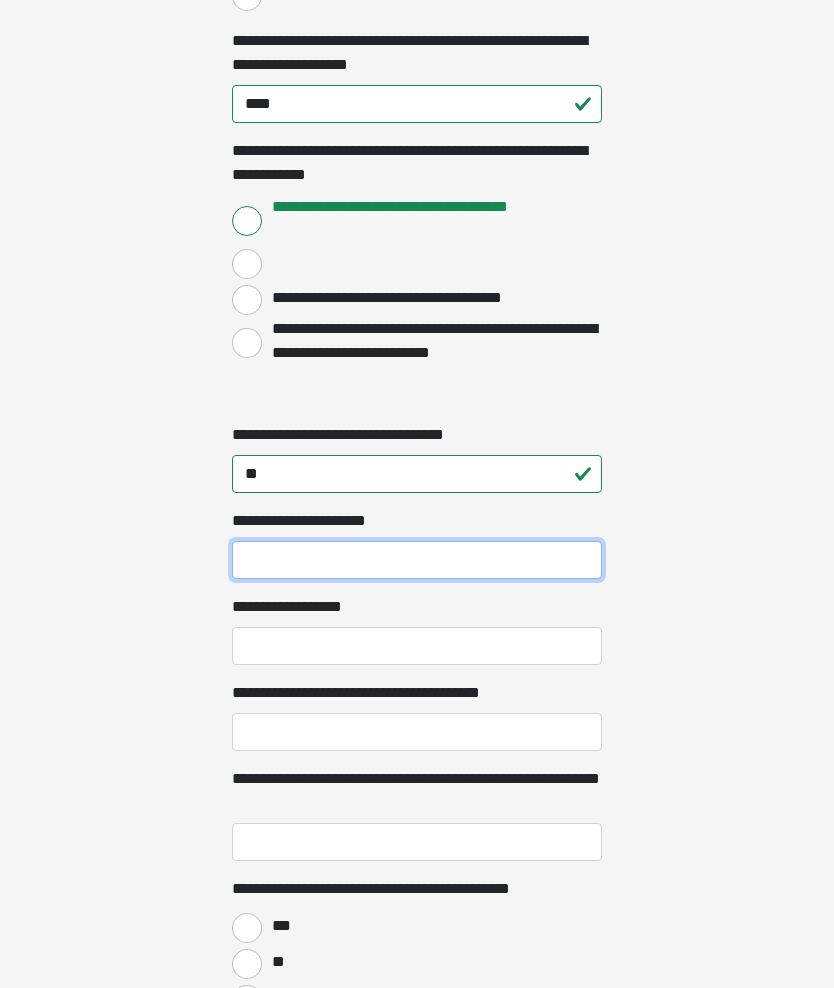 scroll, scrollTop: 1773, scrollLeft: 0, axis: vertical 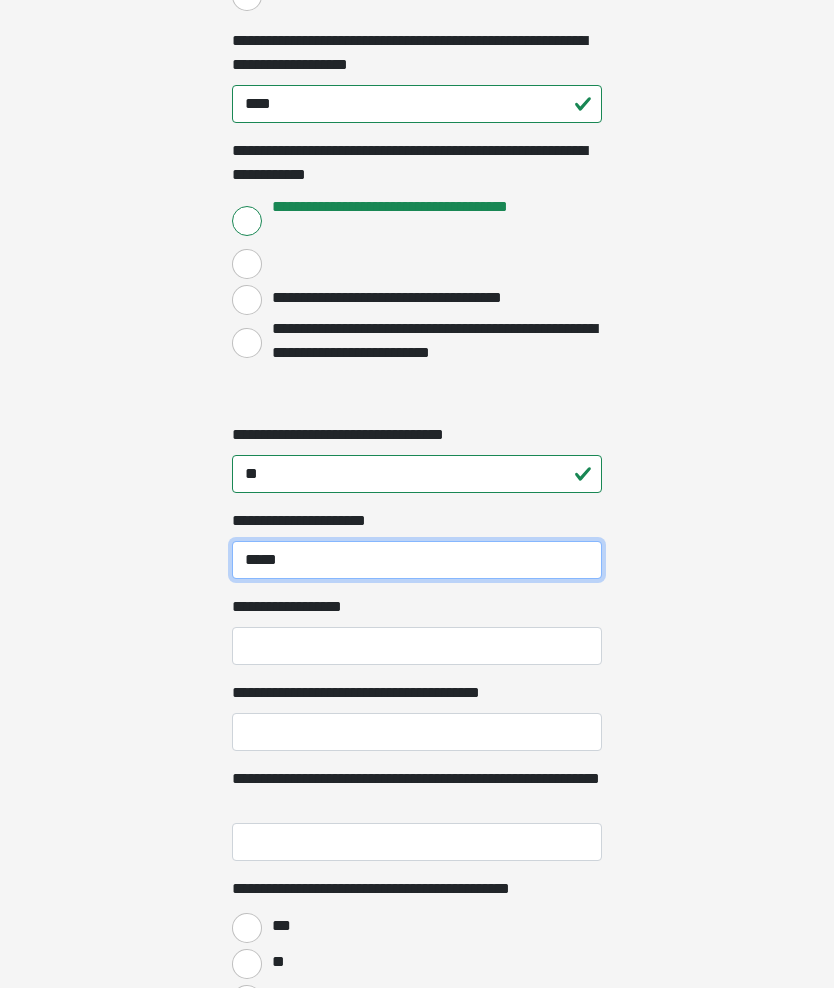 type on "*****" 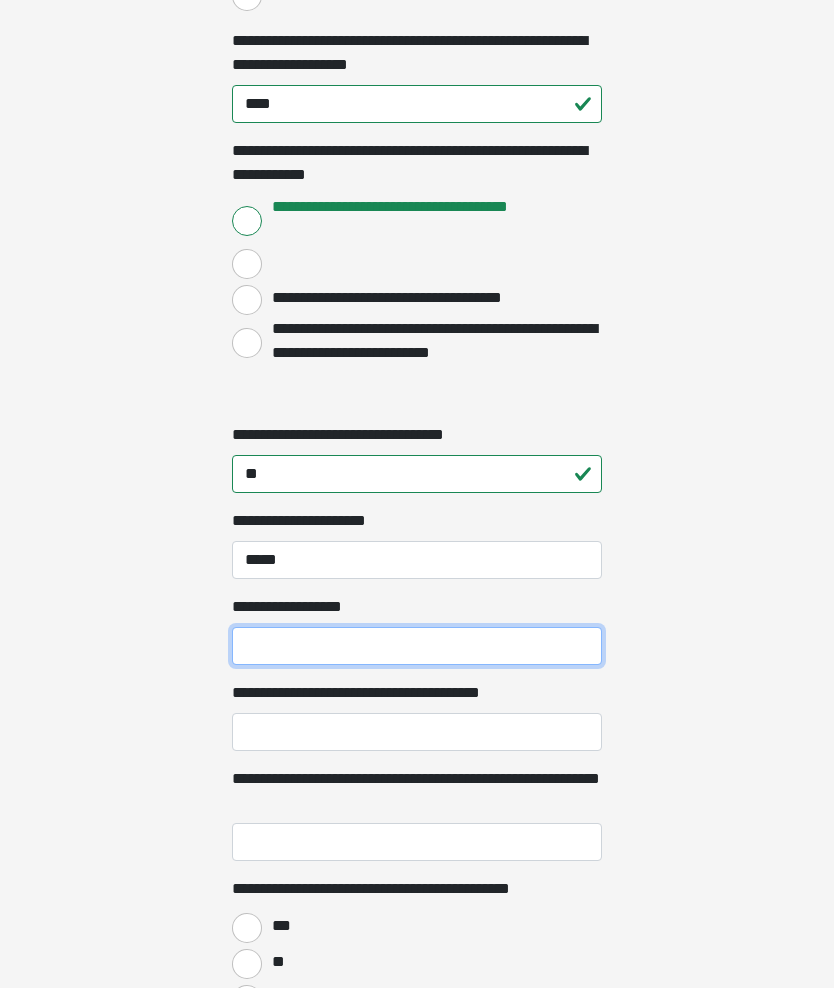 click on "**********" at bounding box center (417, 646) 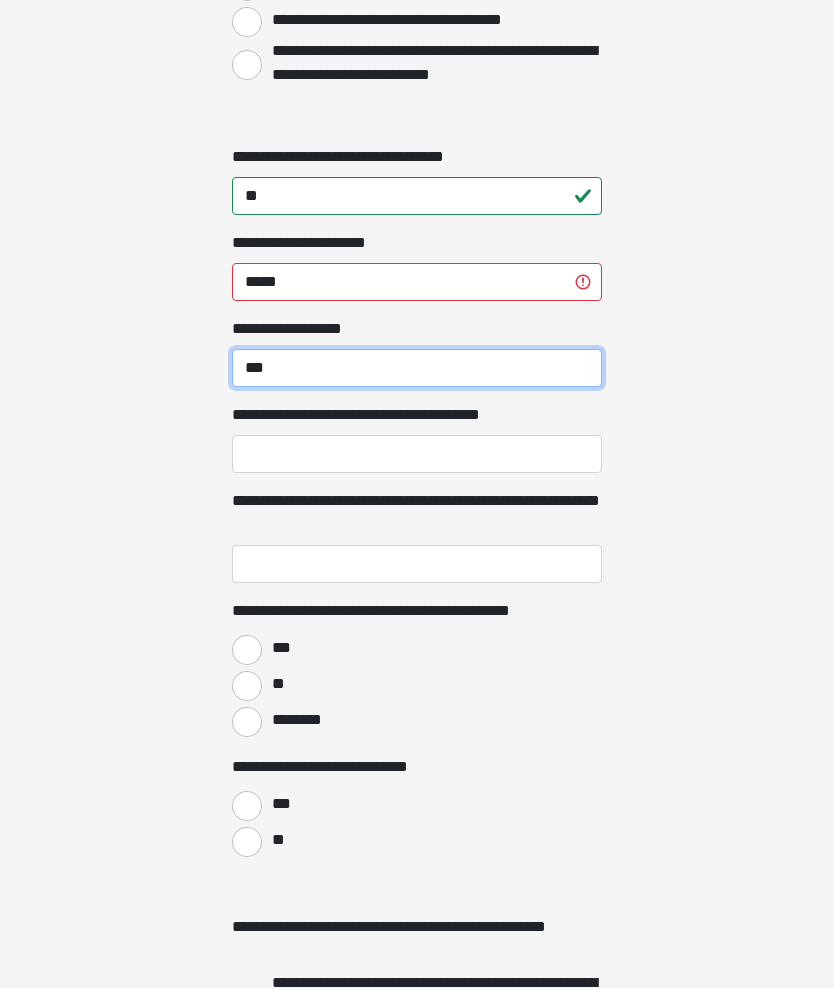 scroll, scrollTop: 2053, scrollLeft: 0, axis: vertical 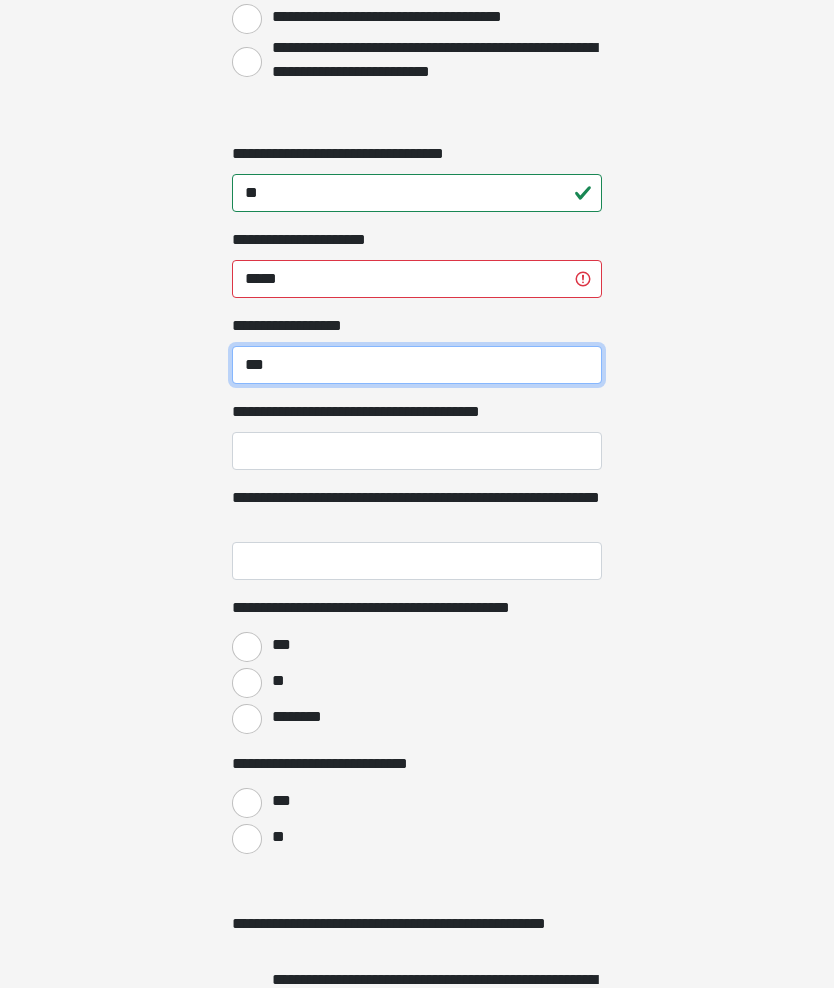type on "***" 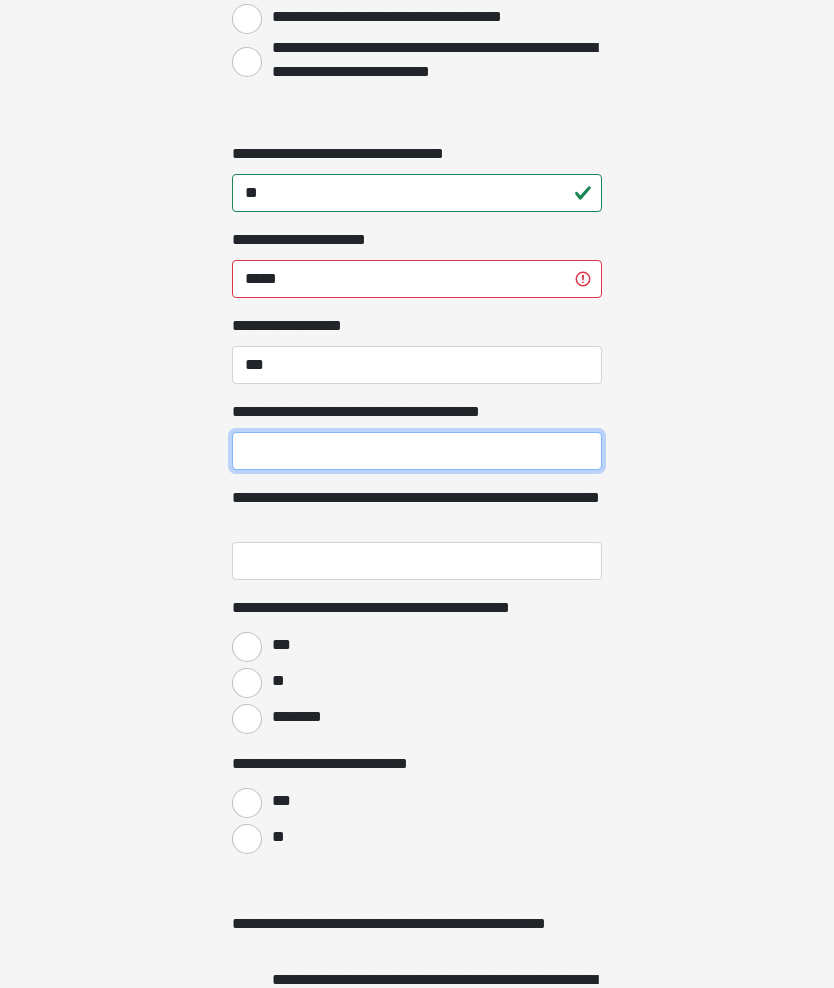 click on "**********" at bounding box center [417, 452] 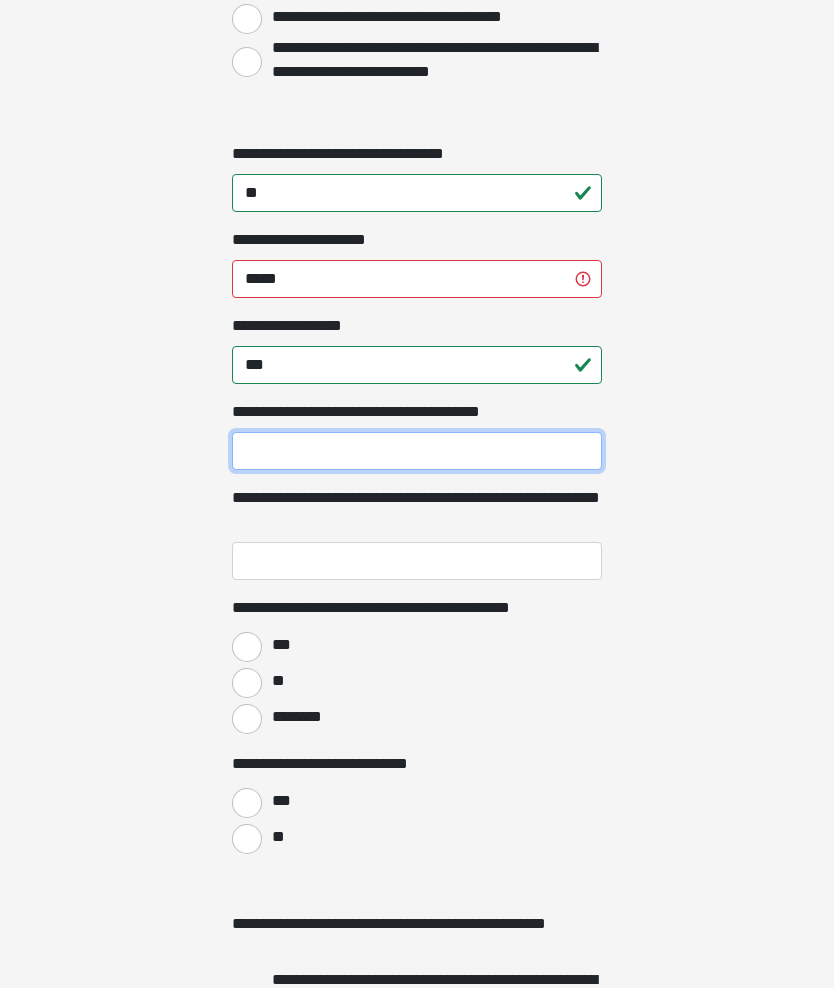 scroll, scrollTop: 2054, scrollLeft: 0, axis: vertical 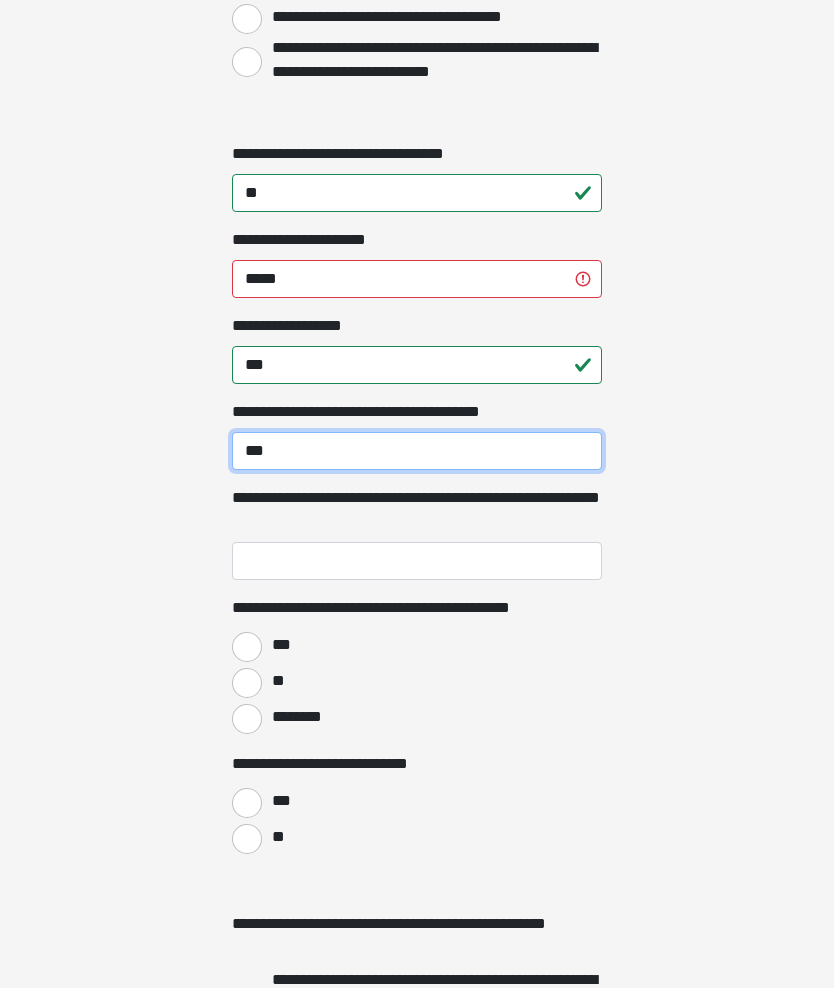 type on "***" 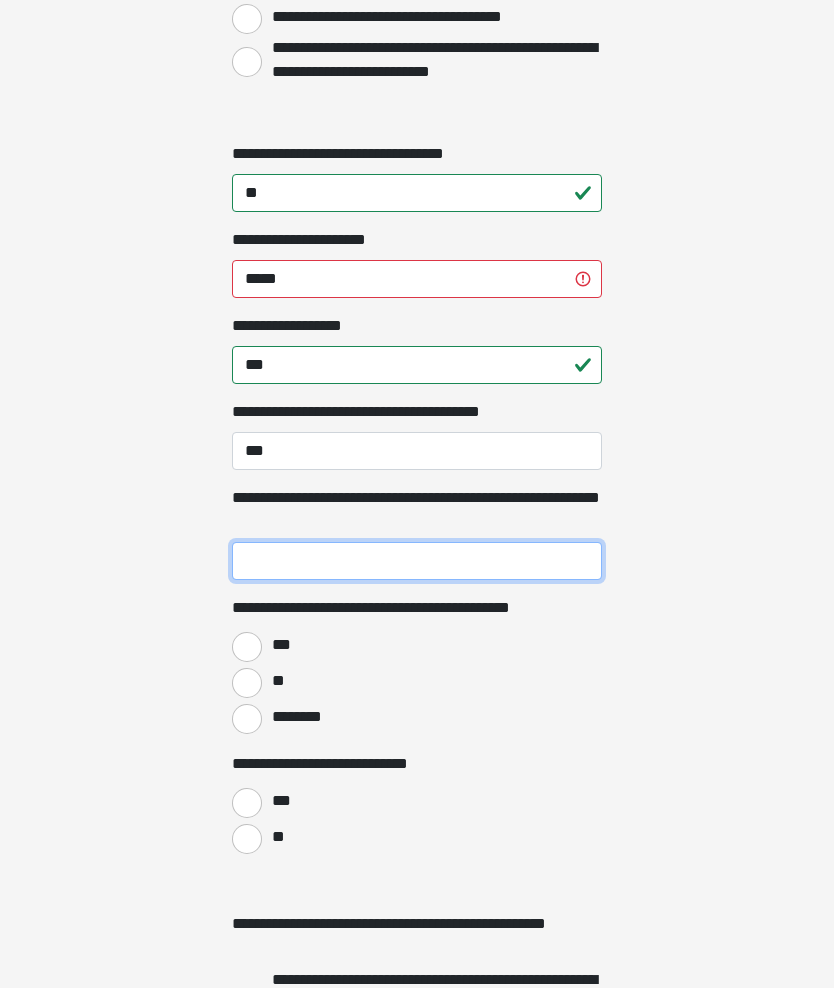 click on "**********" at bounding box center (417, 561) 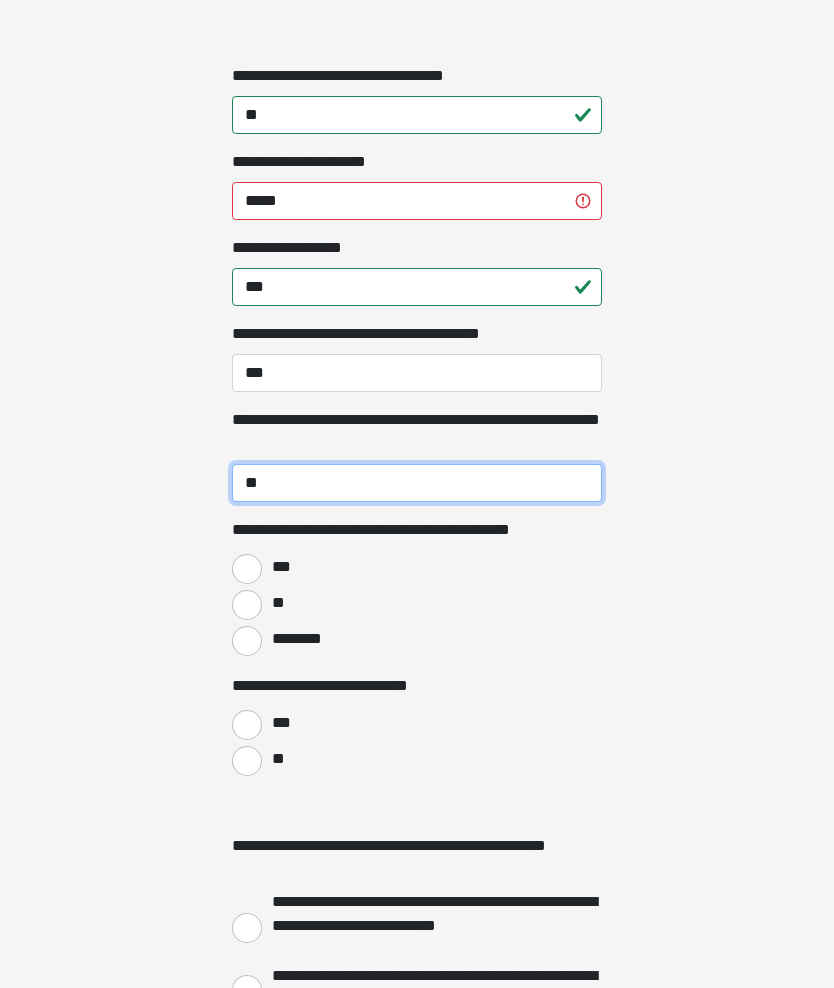 scroll, scrollTop: 2132, scrollLeft: 0, axis: vertical 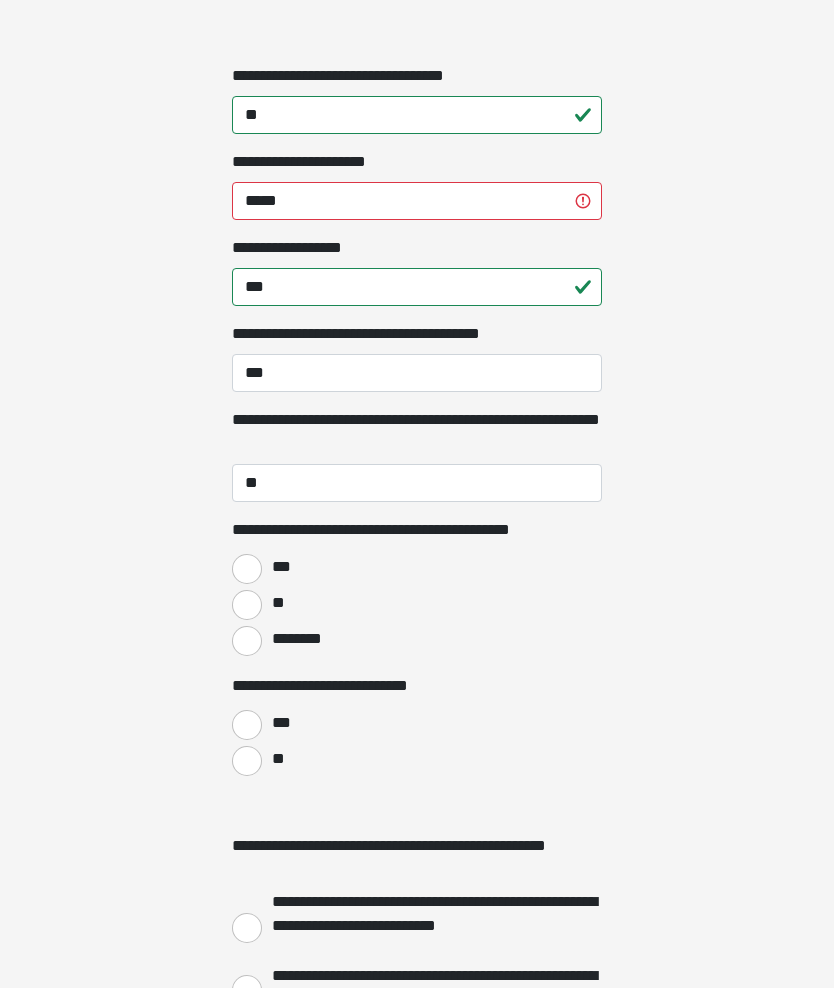 click on "**" at bounding box center [247, 605] 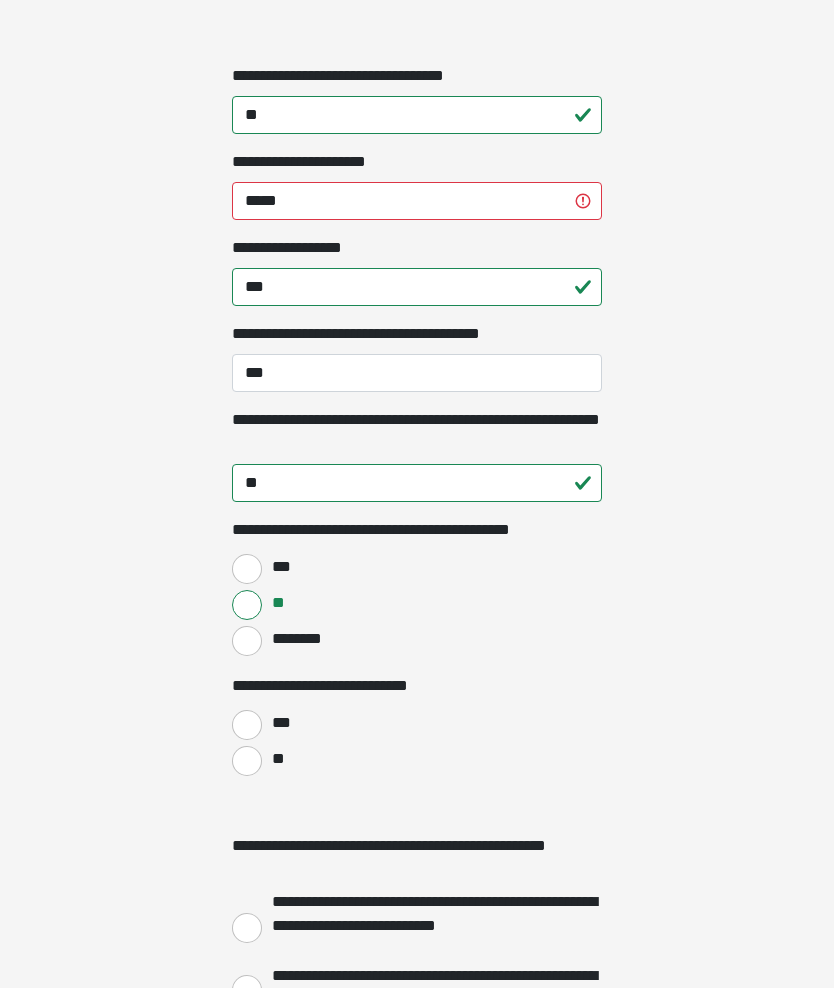 click on "**" at bounding box center (247, 761) 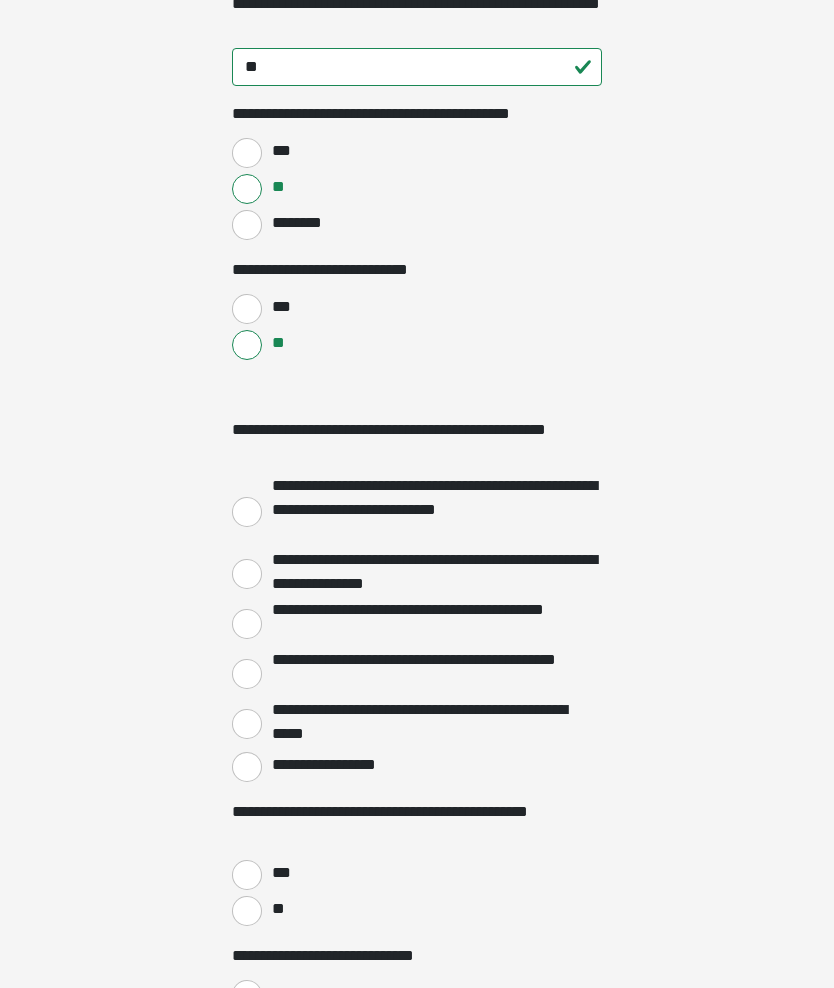 scroll, scrollTop: 2548, scrollLeft: 0, axis: vertical 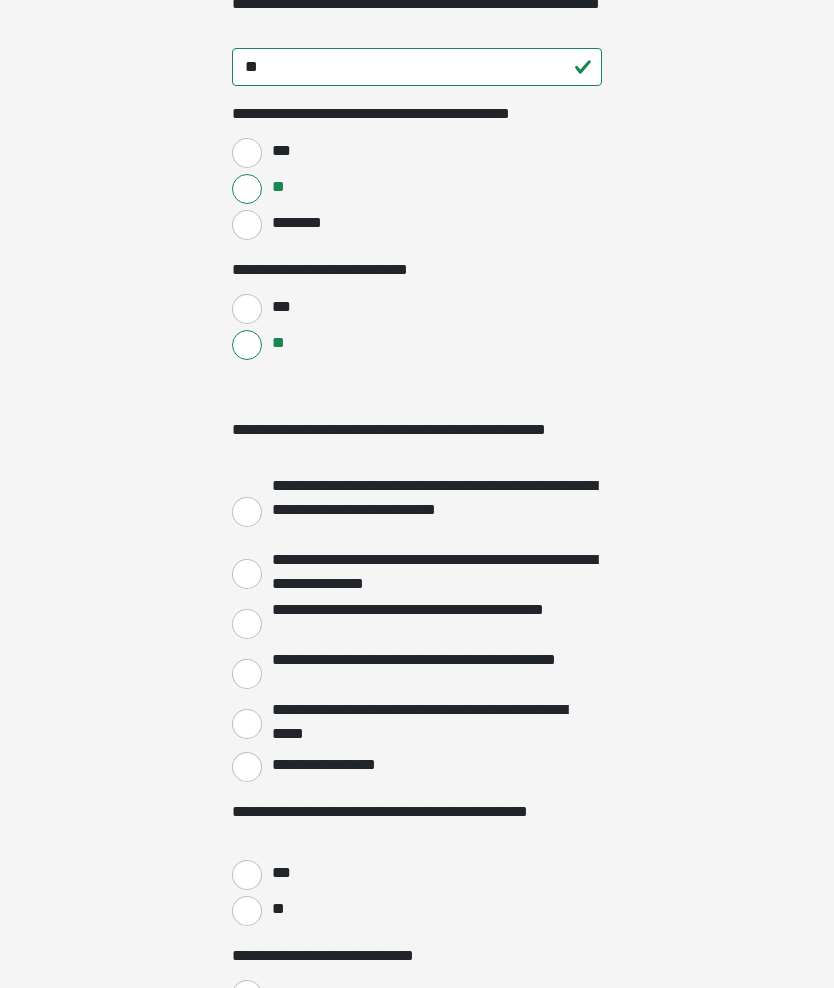 click on "***" at bounding box center (247, 875) 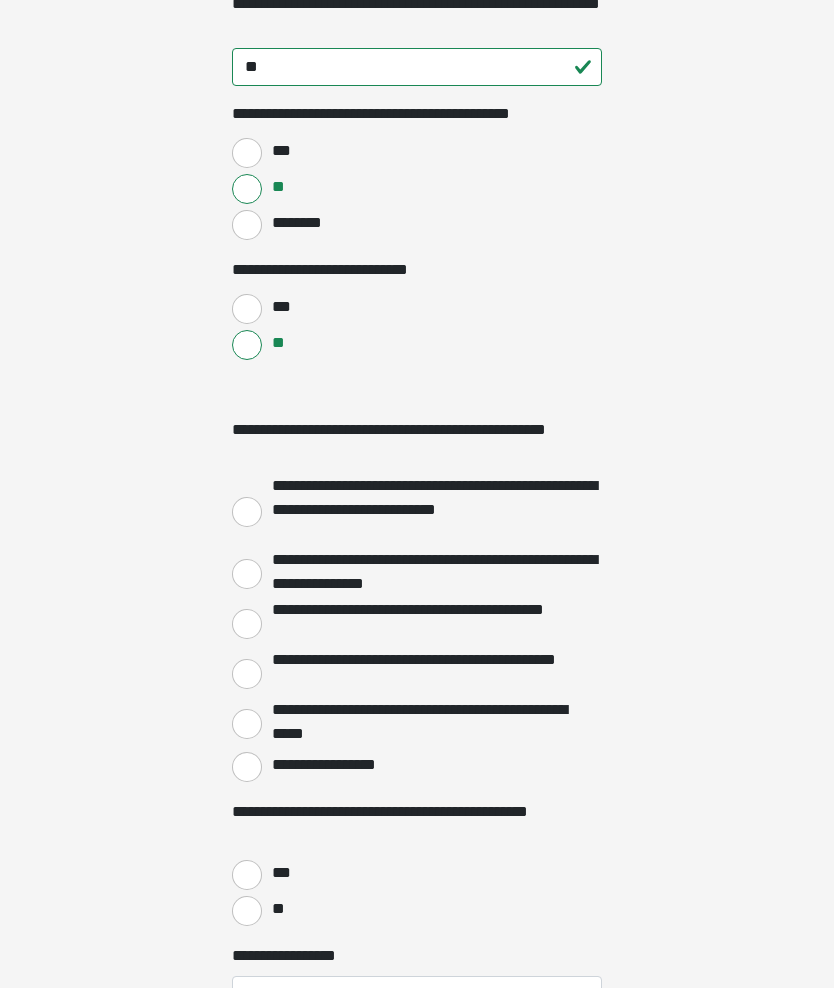 click on "**********" at bounding box center (247, 767) 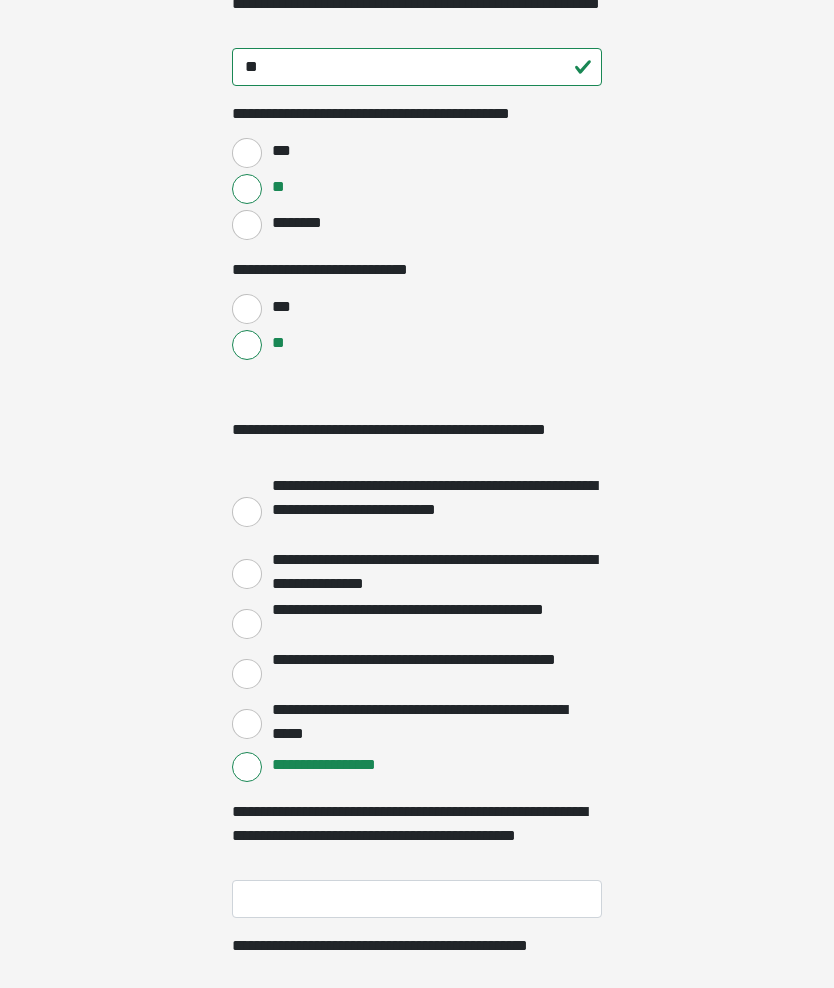 click on "**********" at bounding box center (417, -2054) 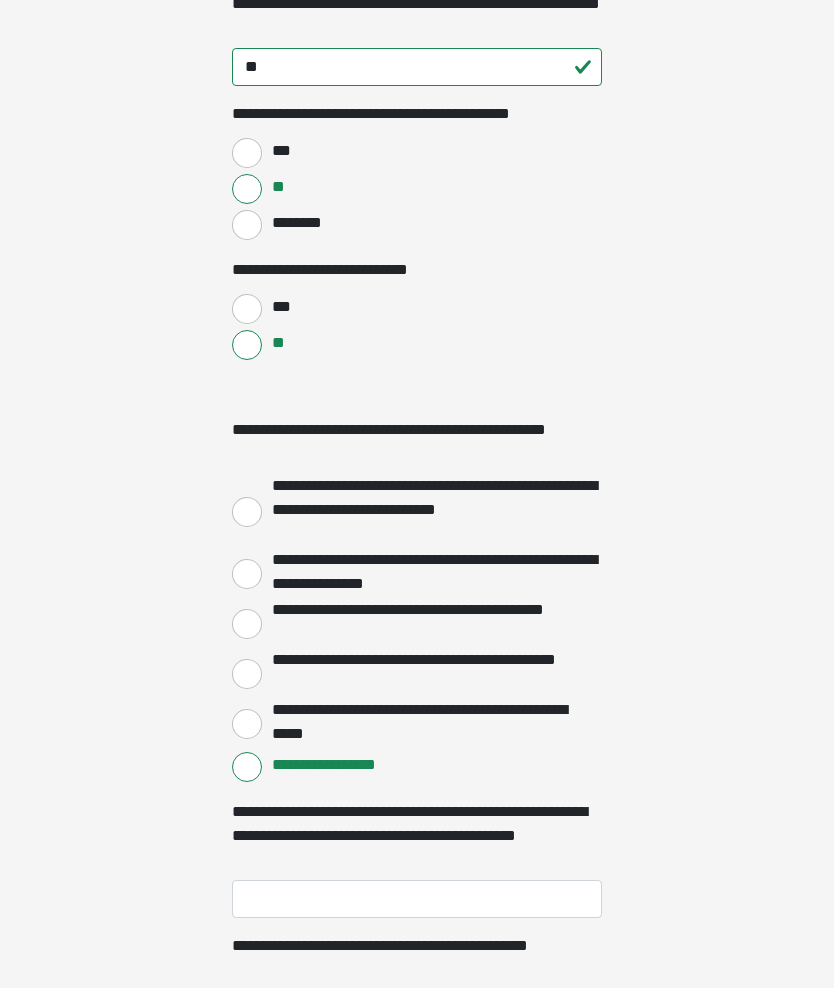 click on "**********" at bounding box center (247, 767) 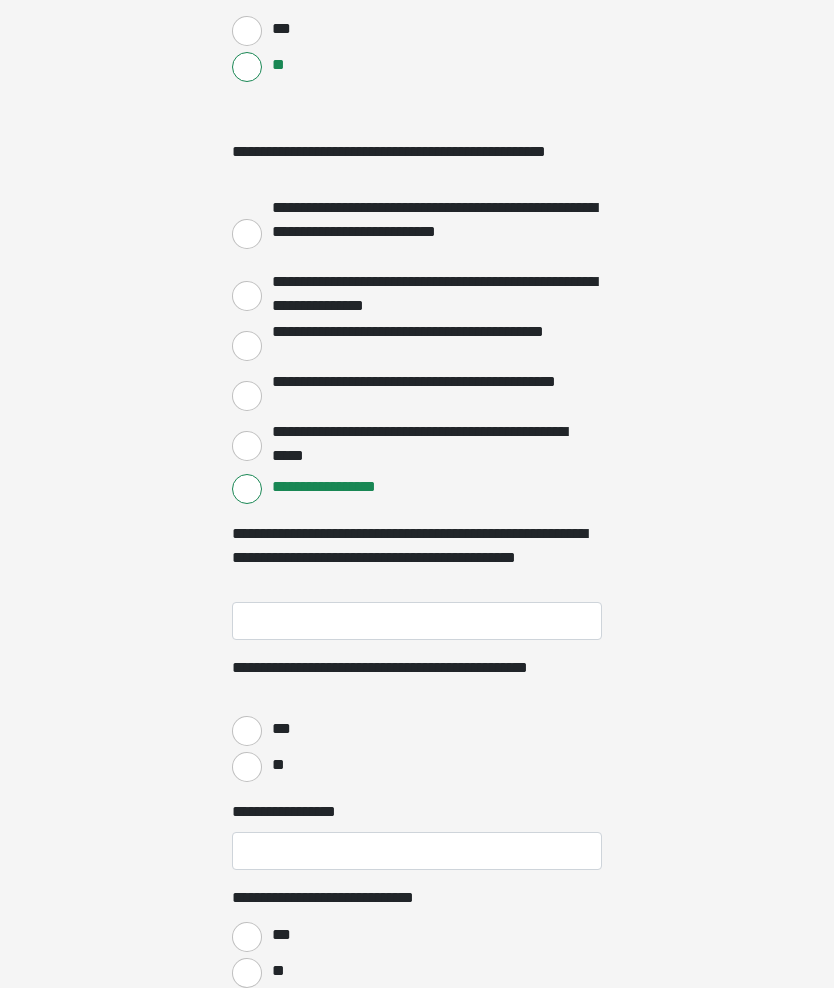 scroll, scrollTop: 2825, scrollLeft: 0, axis: vertical 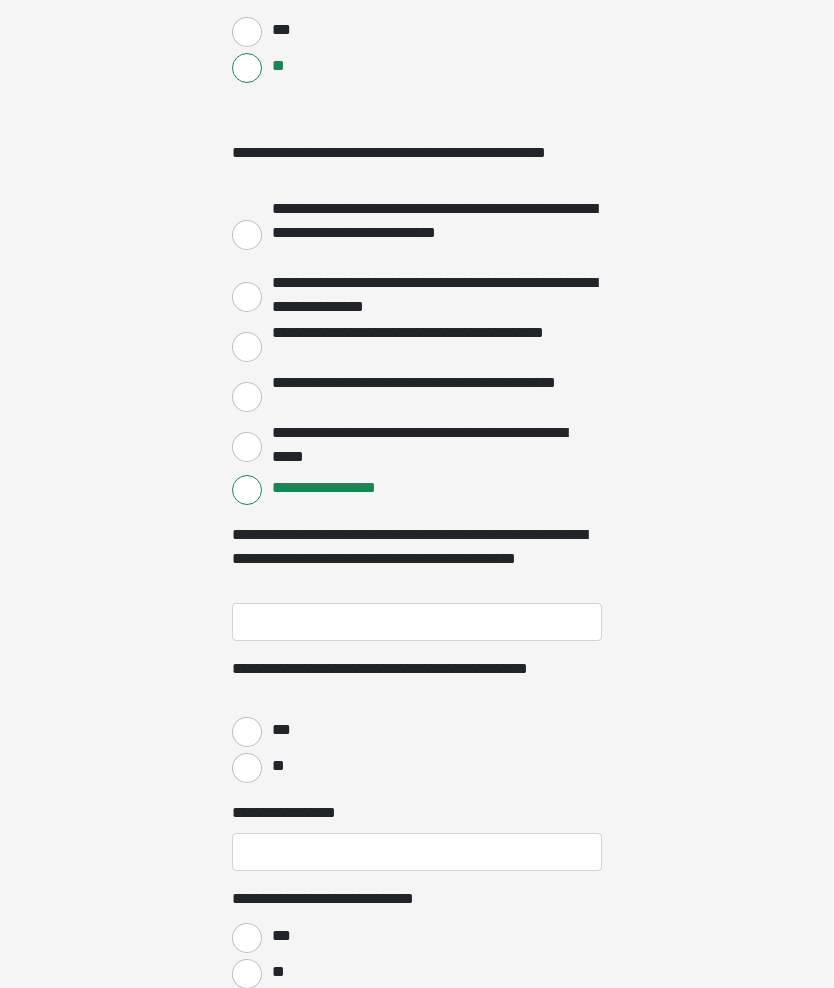 click on "***" at bounding box center [247, 732] 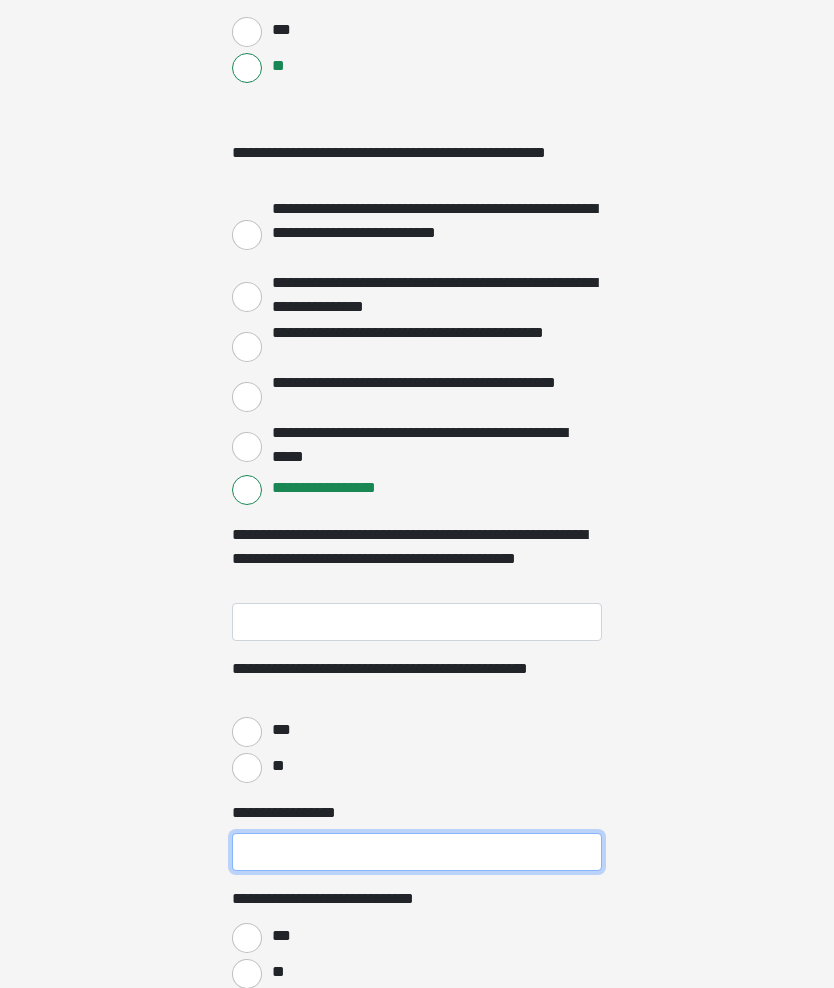 click on "**********" at bounding box center [417, 852] 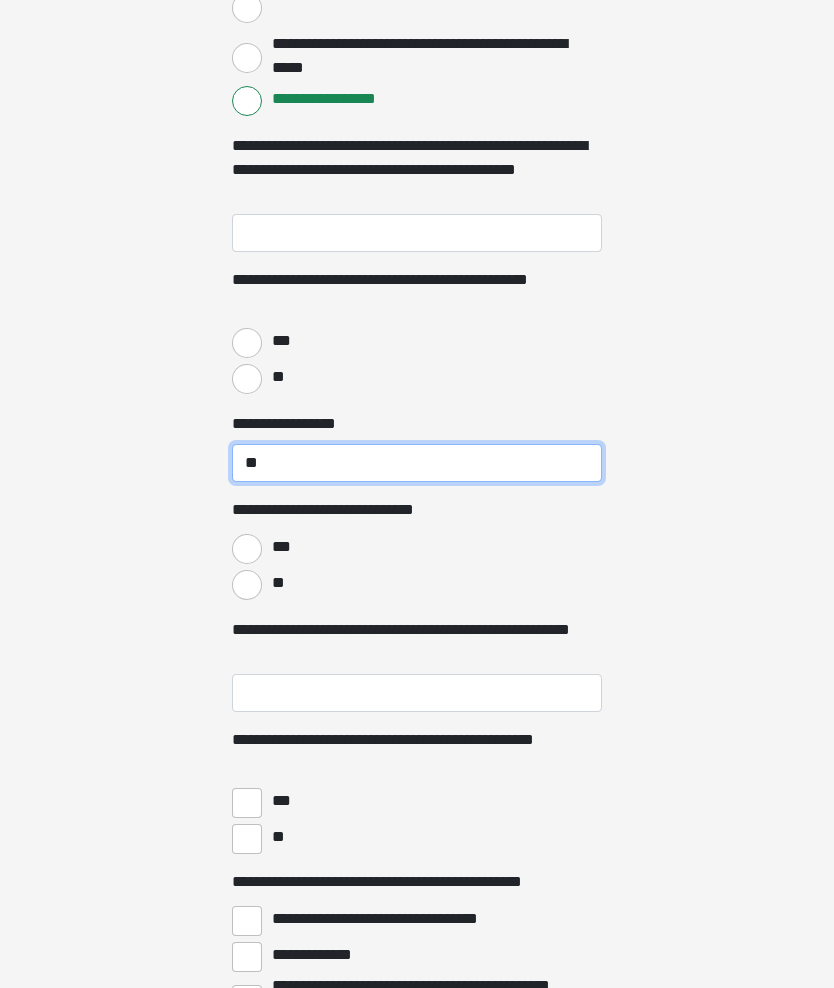scroll, scrollTop: 3214, scrollLeft: 0, axis: vertical 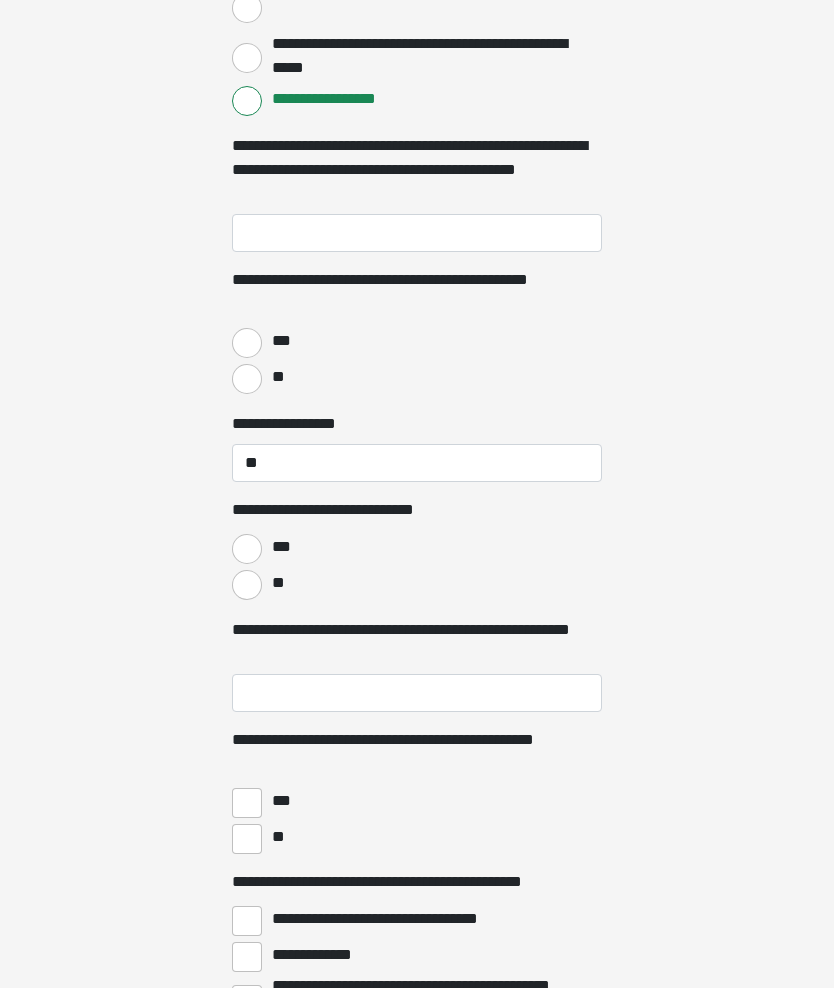click on "**" at bounding box center [247, 585] 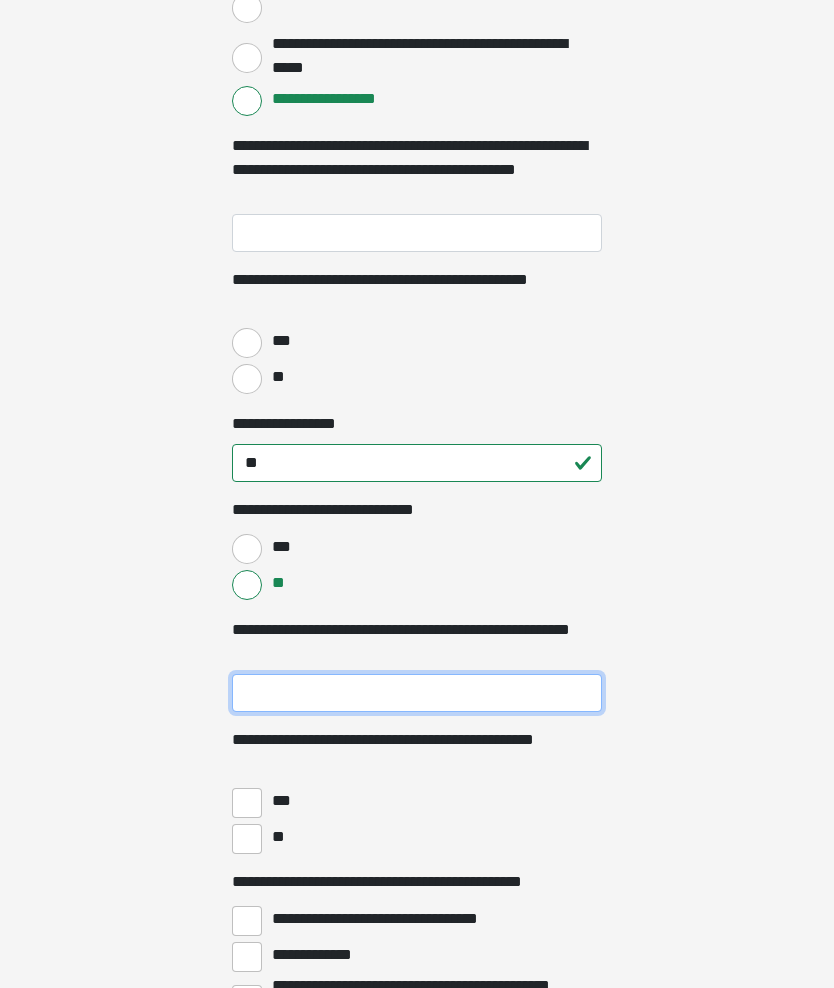 click on "**********" at bounding box center (417, 693) 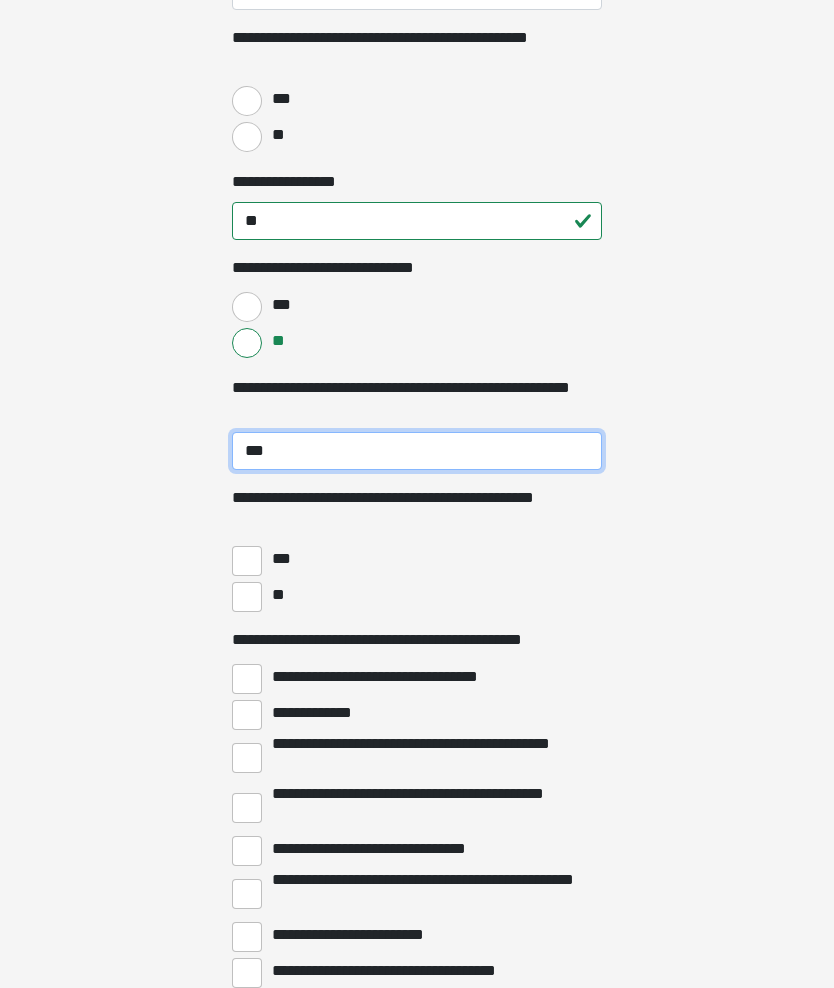 scroll, scrollTop: 3456, scrollLeft: 0, axis: vertical 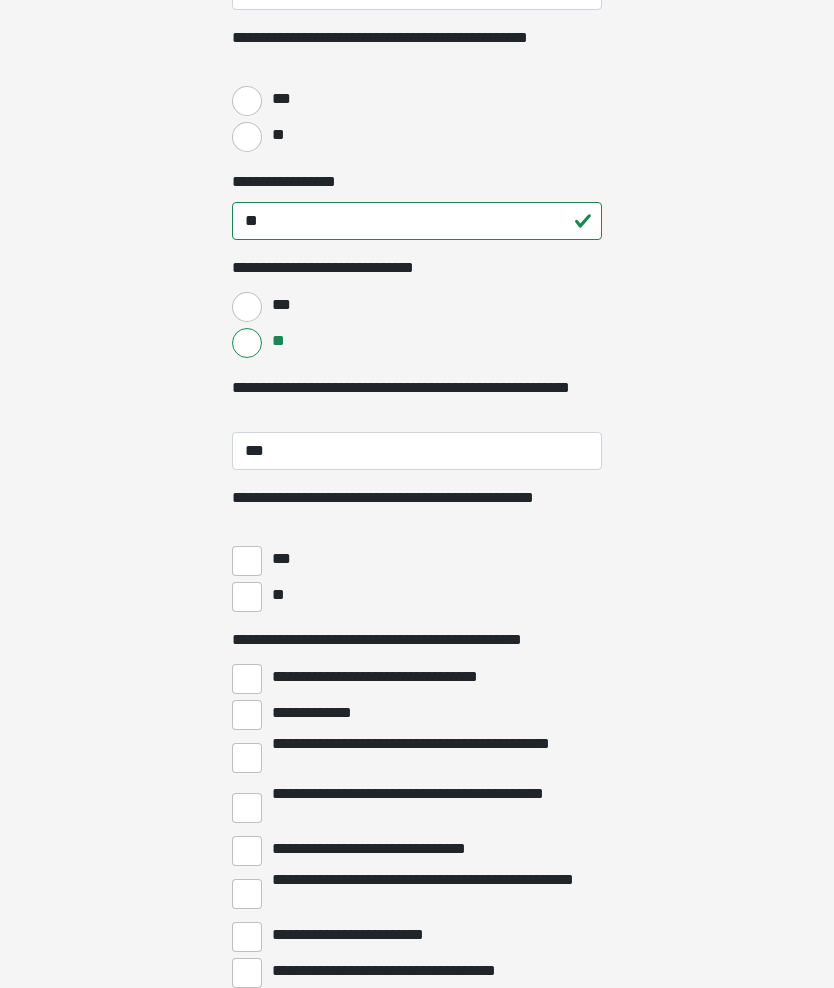 click on "***" at bounding box center [247, 561] 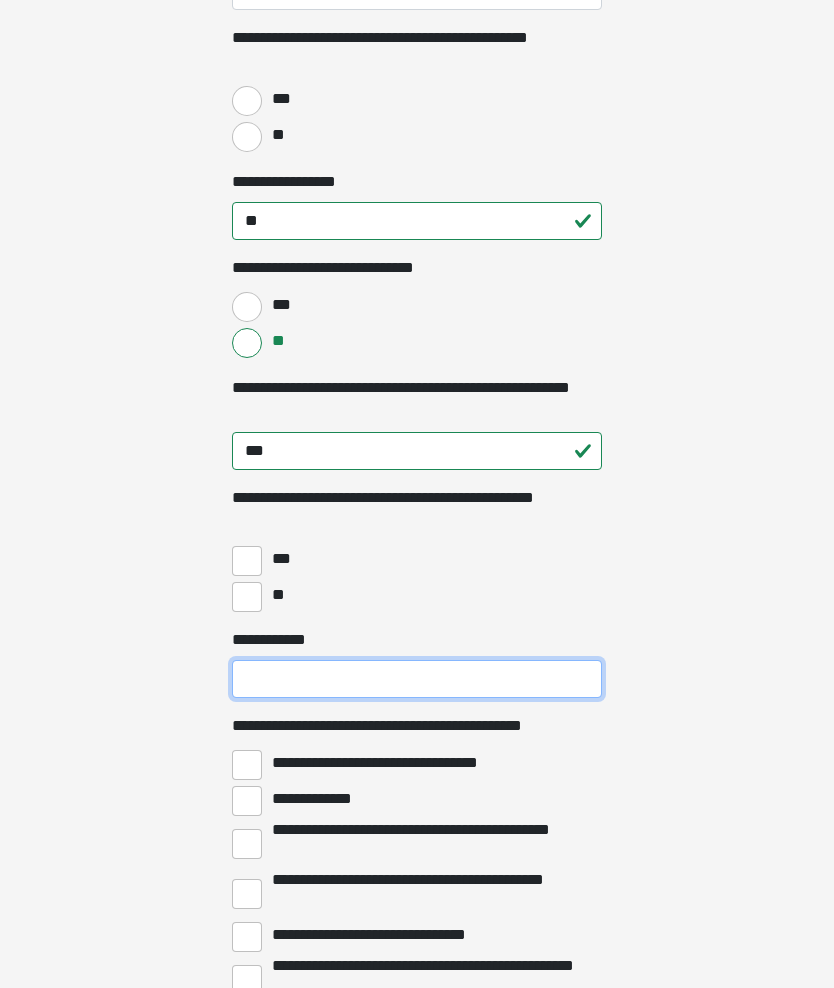 click on "**********" at bounding box center [417, 679] 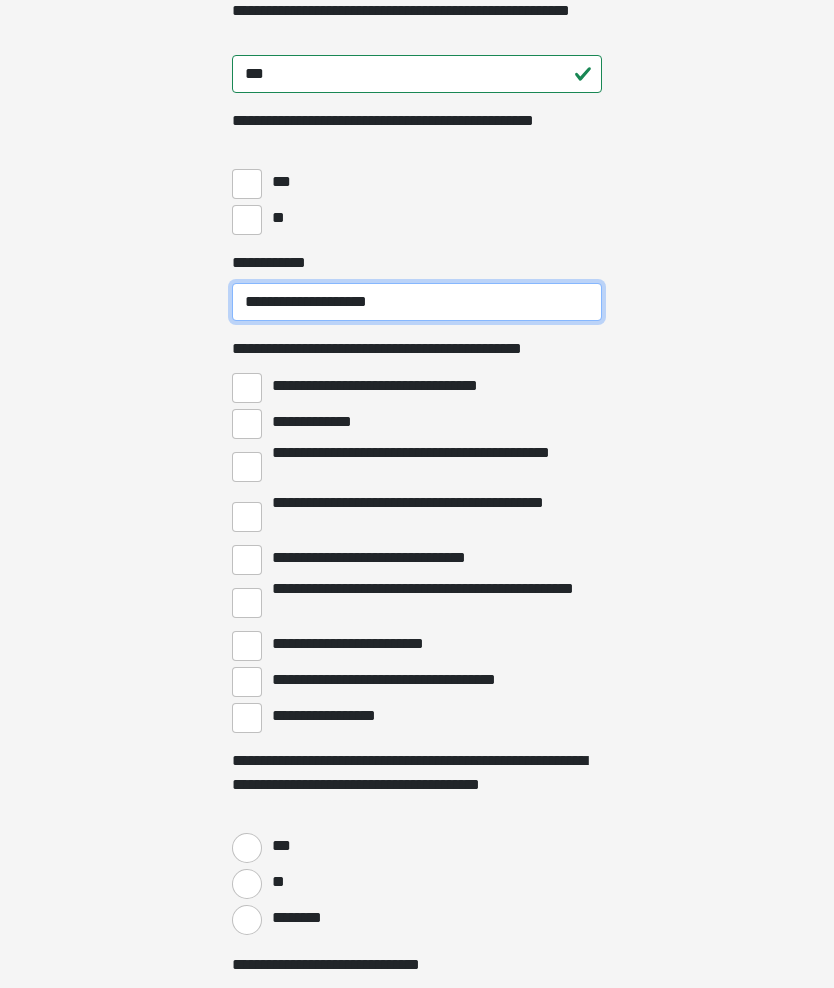 scroll, scrollTop: 3833, scrollLeft: 0, axis: vertical 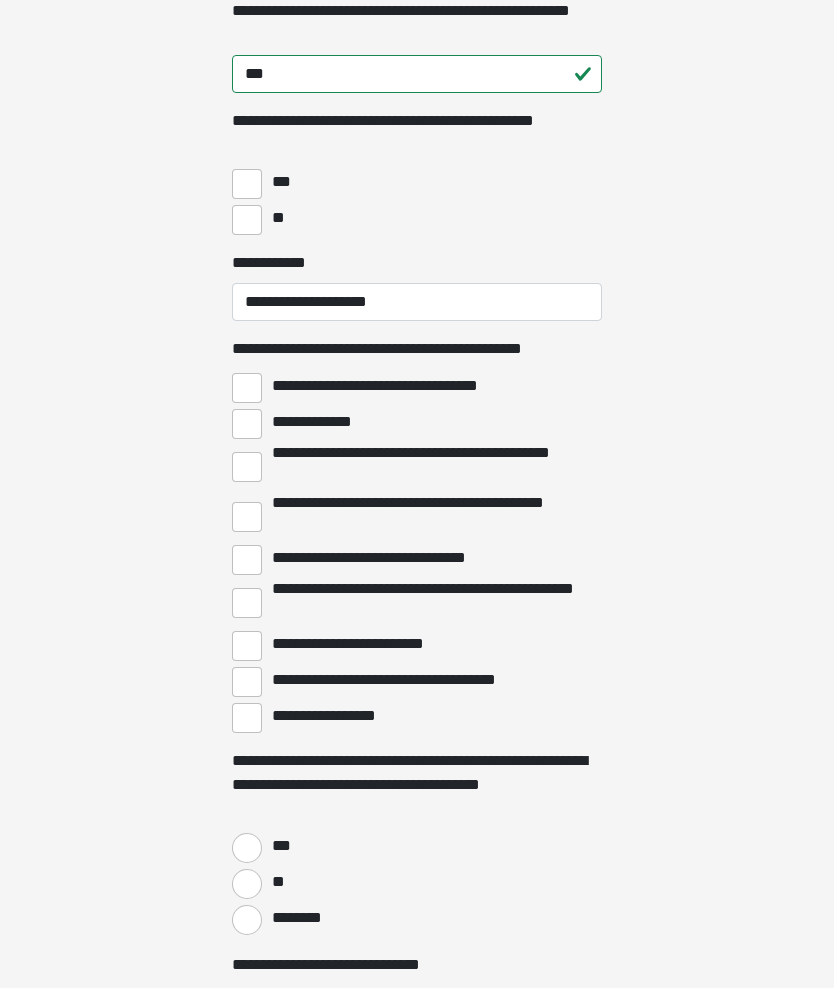 click on "**********" at bounding box center (247, 467) 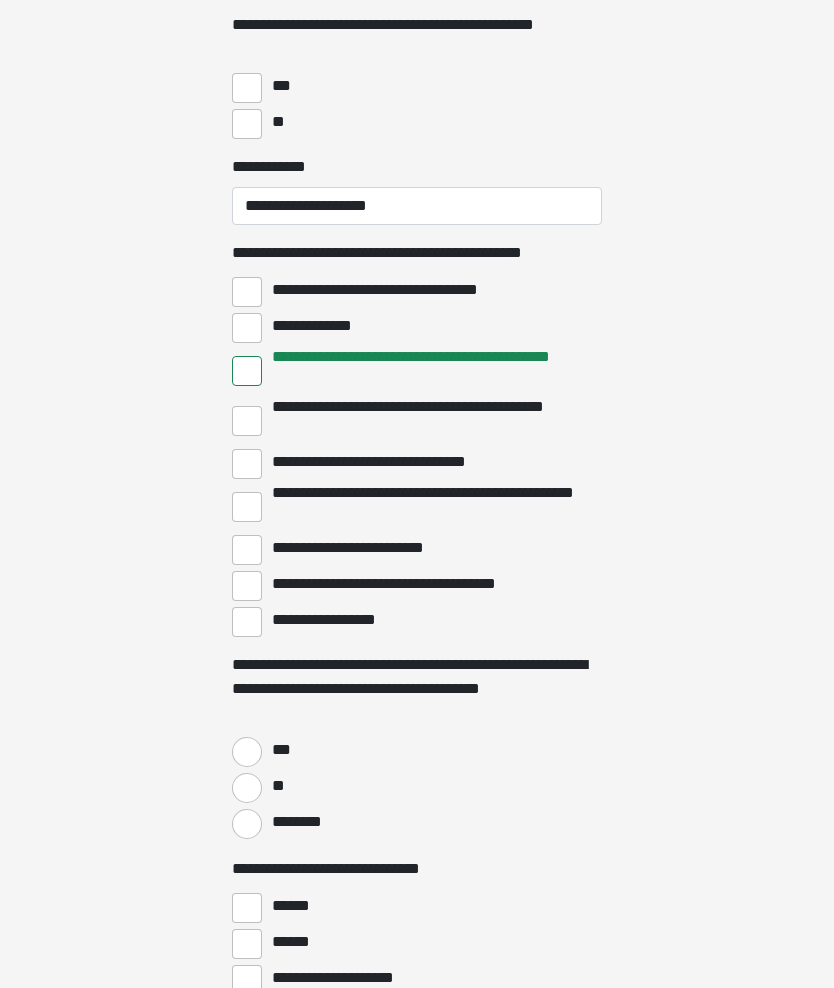 scroll, scrollTop: 3929, scrollLeft: 0, axis: vertical 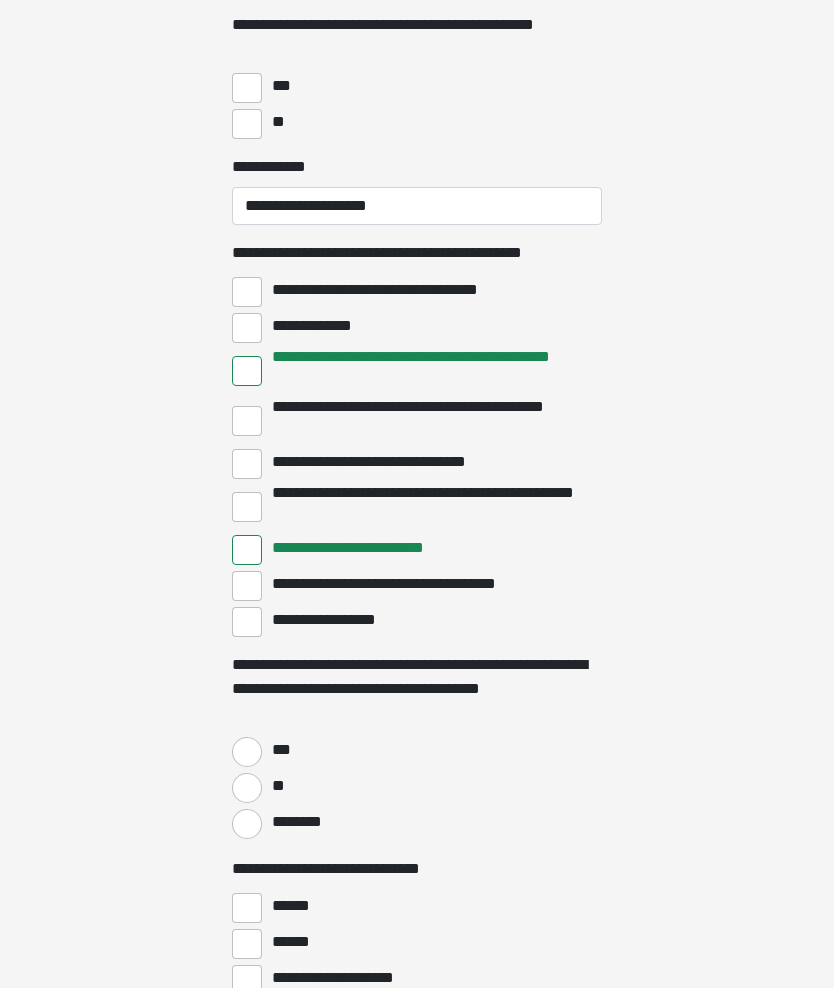 click on "**" at bounding box center [247, 788] 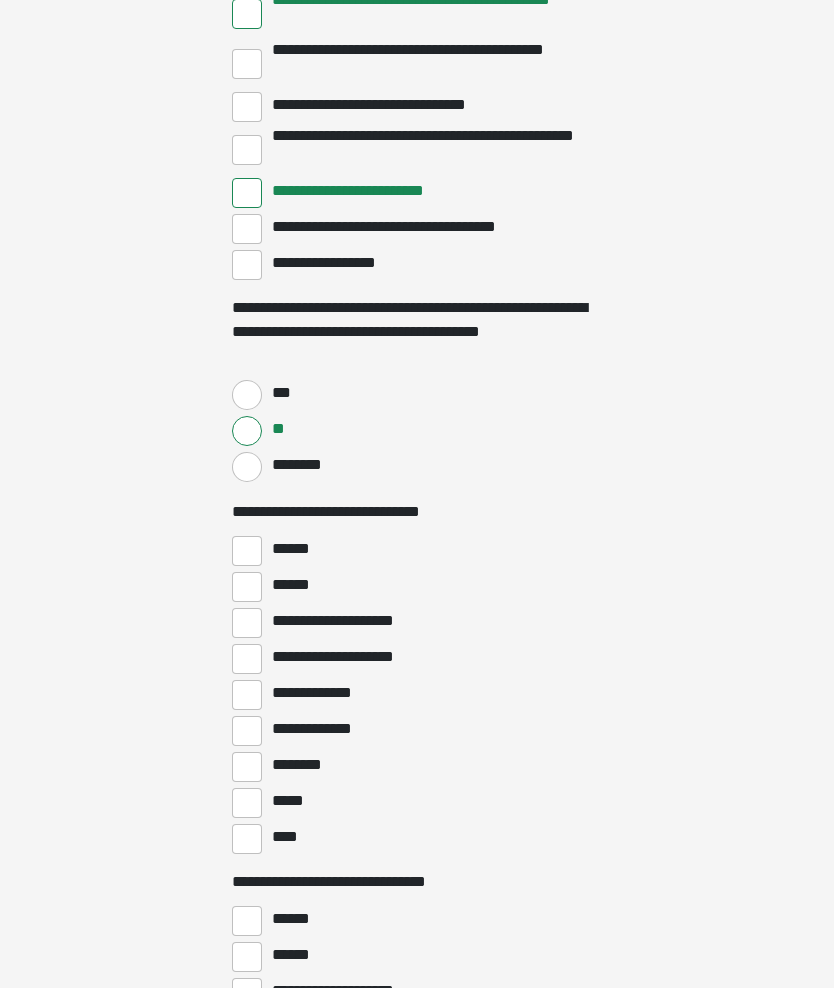 scroll, scrollTop: 4286, scrollLeft: 0, axis: vertical 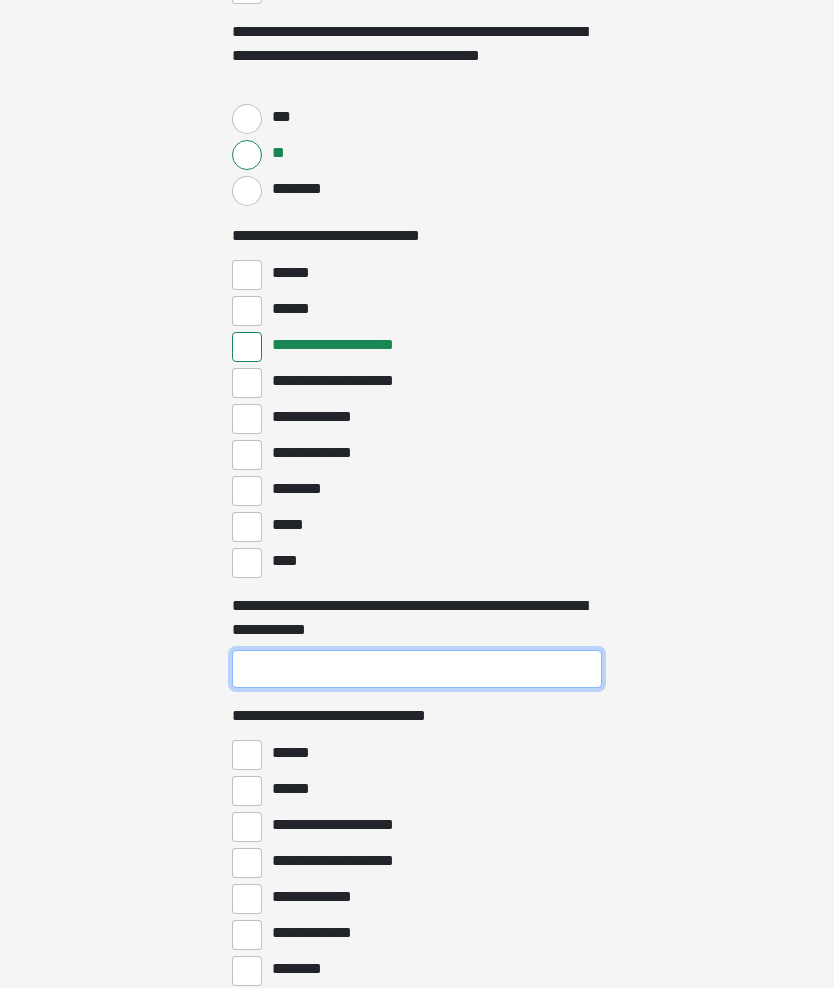 click on "**********" at bounding box center [417, 670] 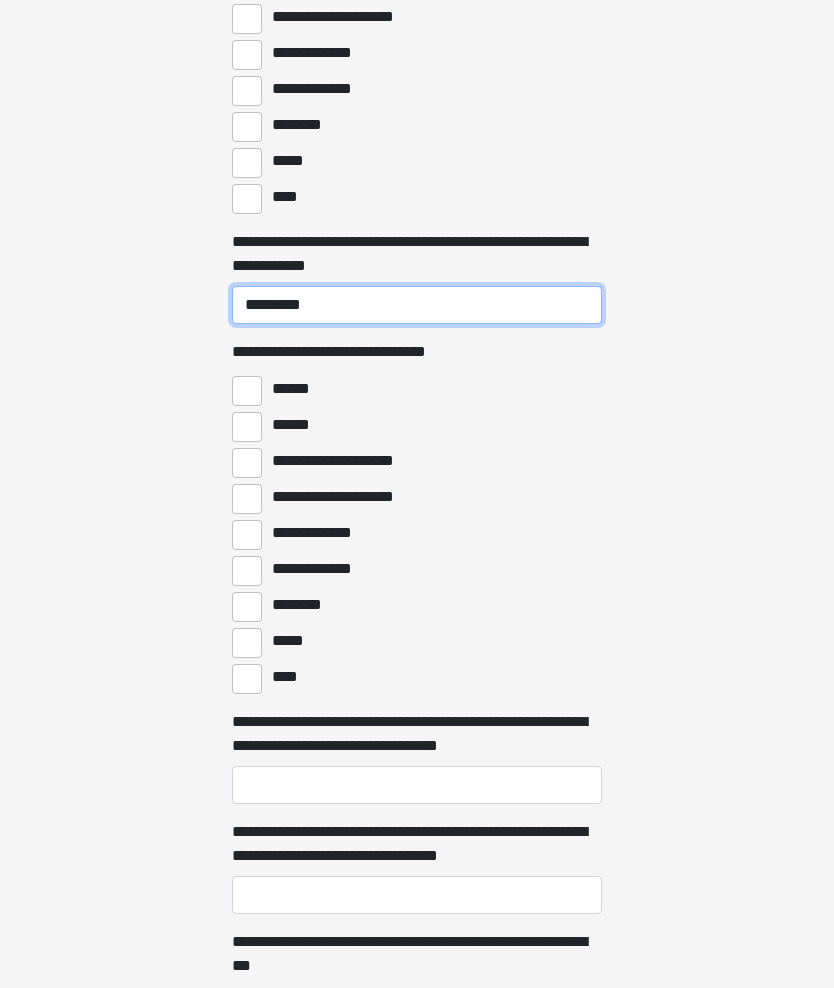 scroll, scrollTop: 4925, scrollLeft: 0, axis: vertical 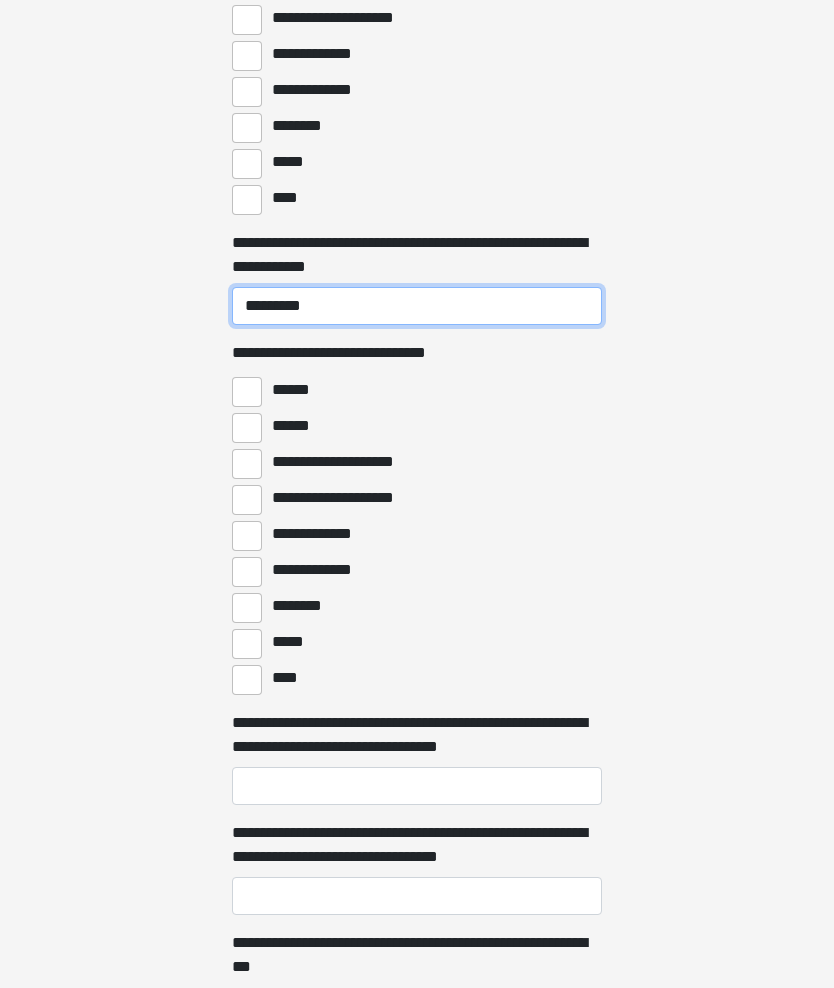 type on "*********" 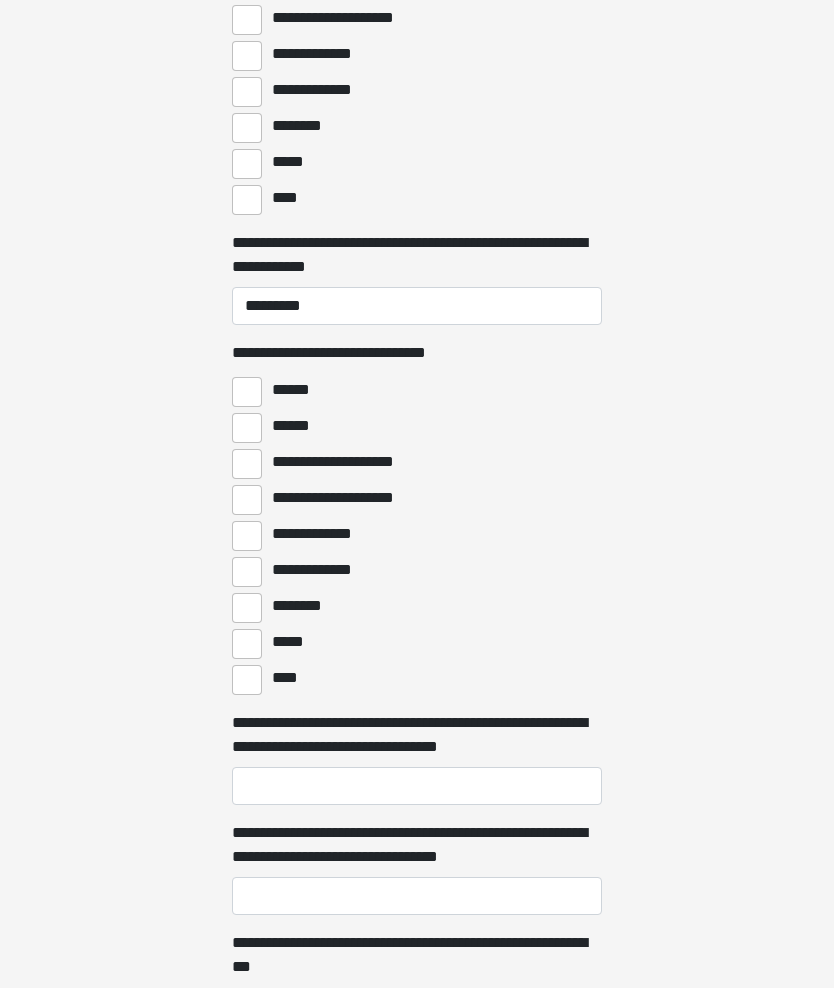 click on "*****" at bounding box center [247, 644] 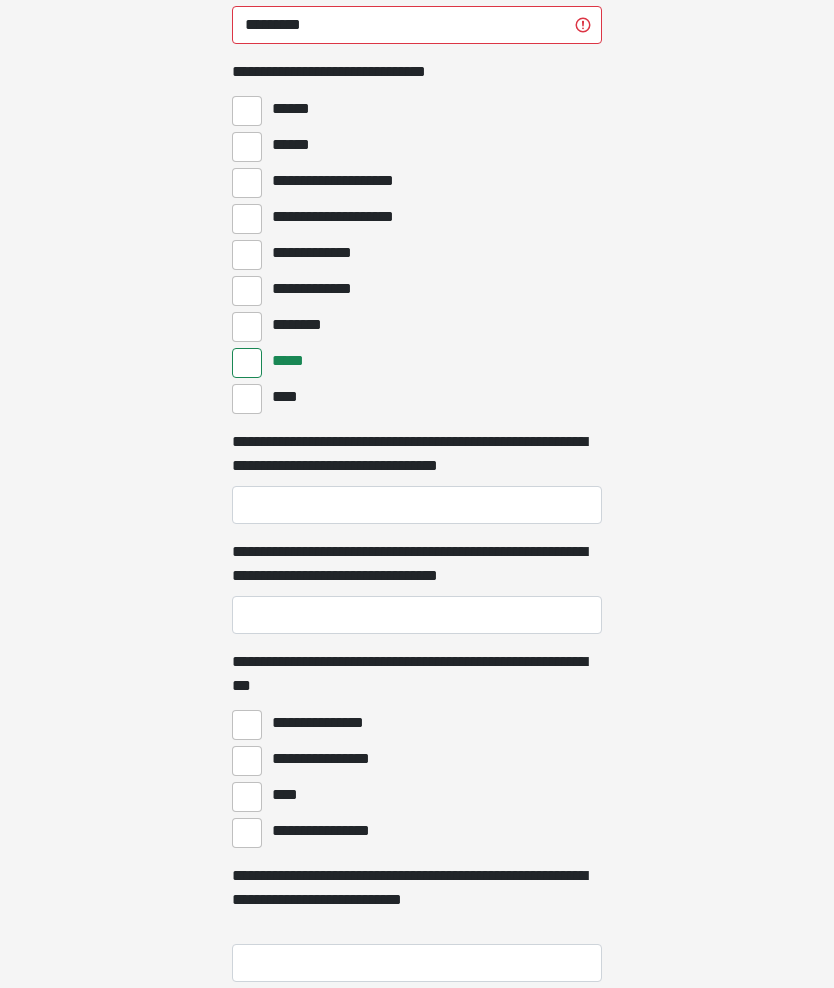 scroll, scrollTop: 5245, scrollLeft: 0, axis: vertical 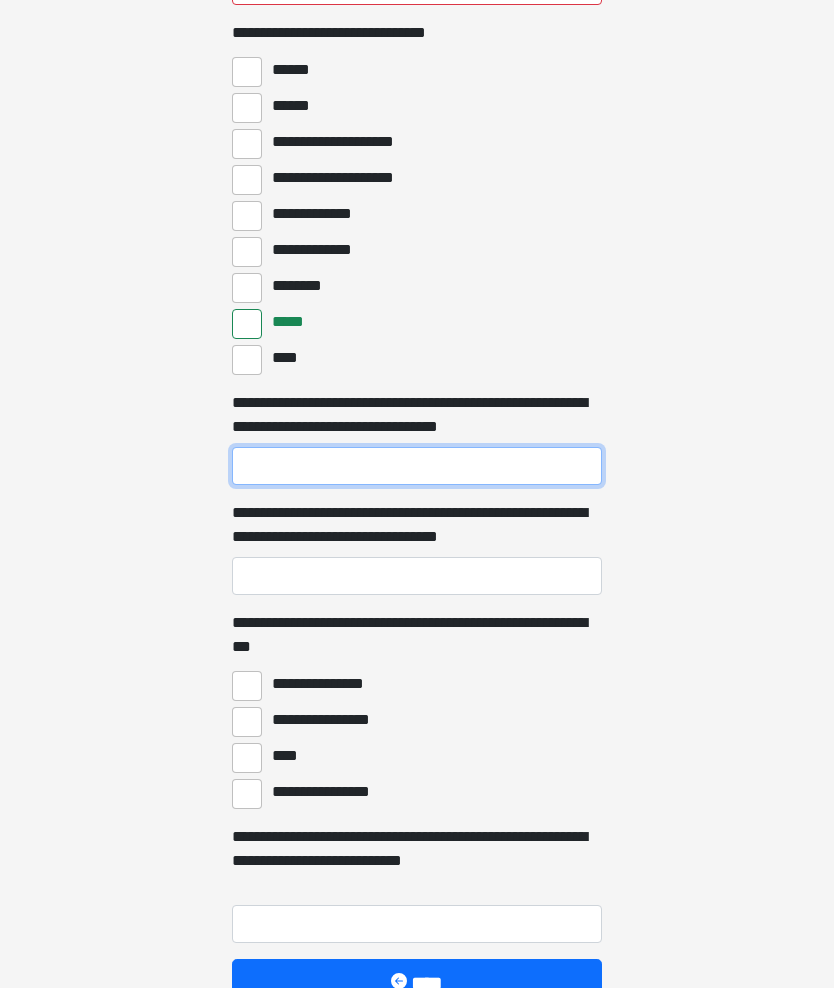 click on "**********" at bounding box center (417, 466) 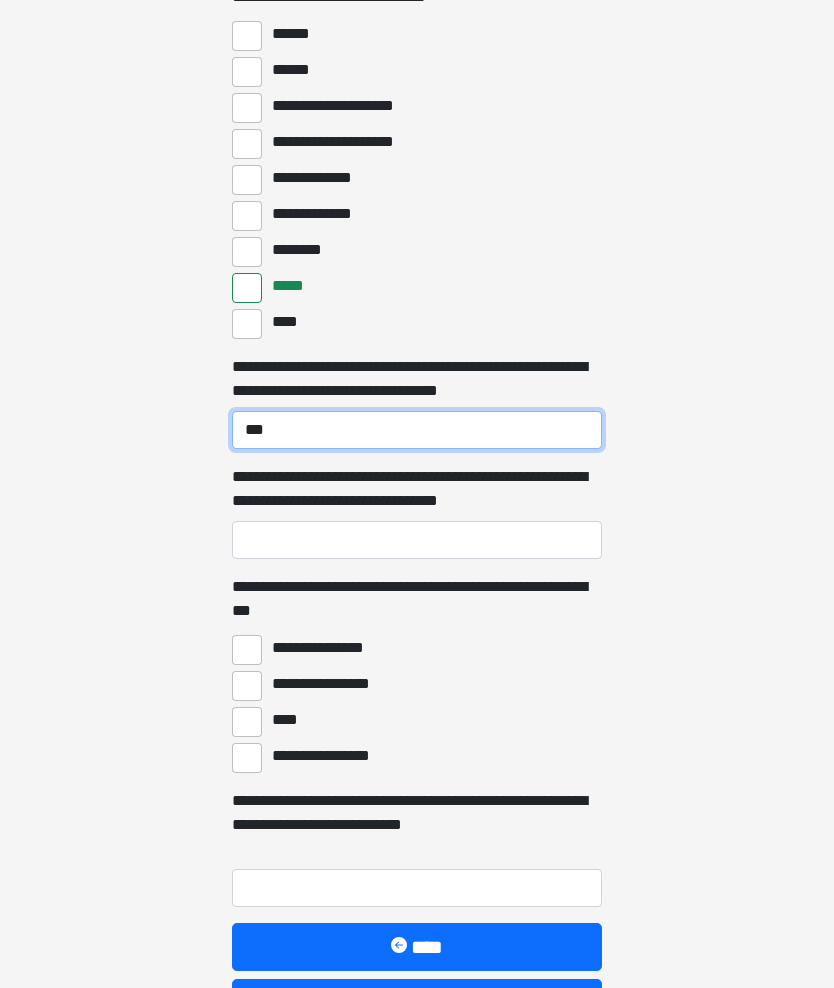 scroll, scrollTop: 5279, scrollLeft: 0, axis: vertical 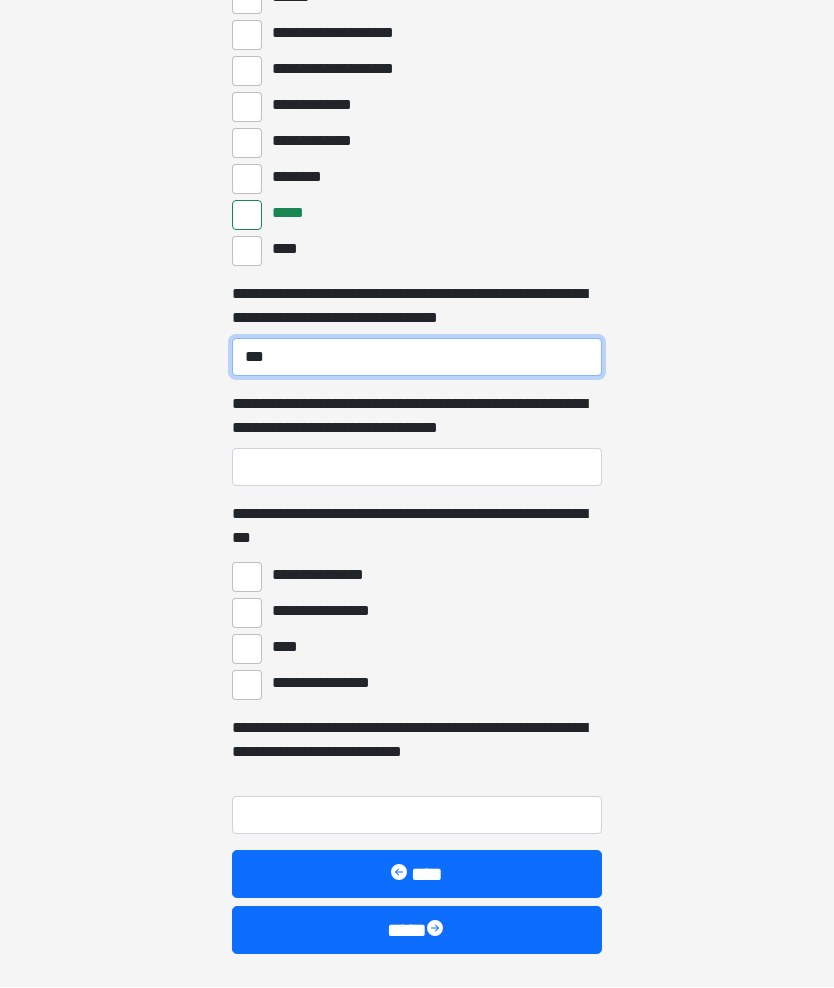 type on "***" 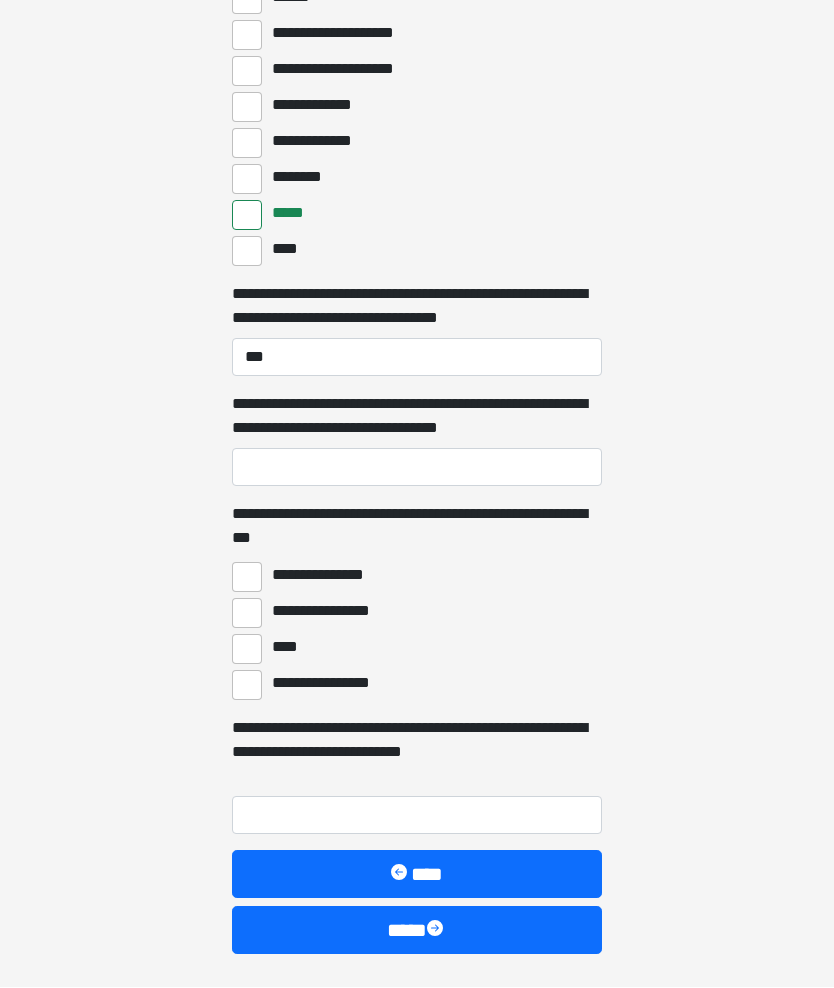 click on "****" at bounding box center [247, 650] 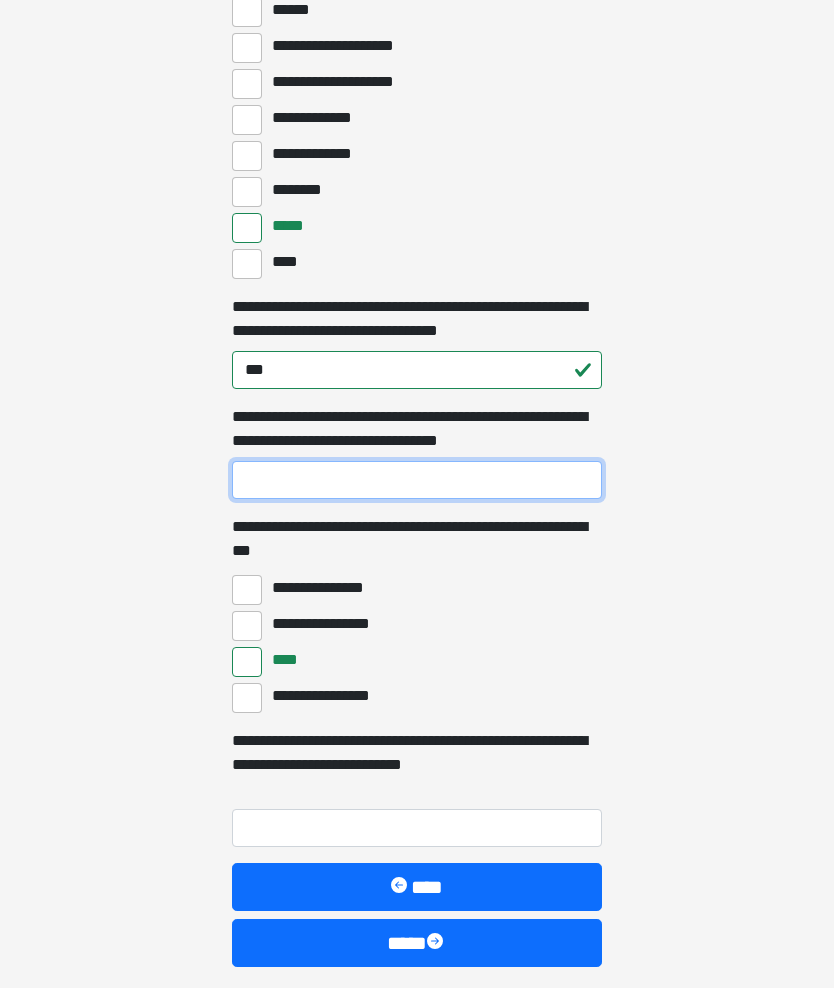 click on "**********" at bounding box center [417, 480] 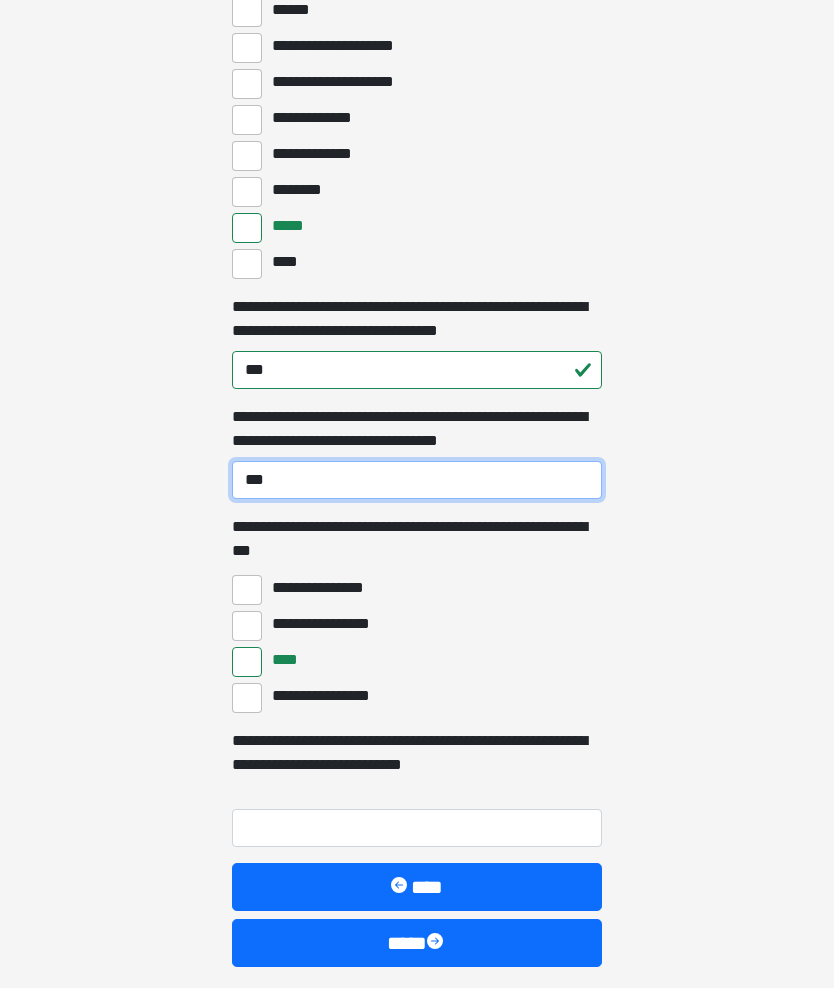 scroll, scrollTop: 5423, scrollLeft: 0, axis: vertical 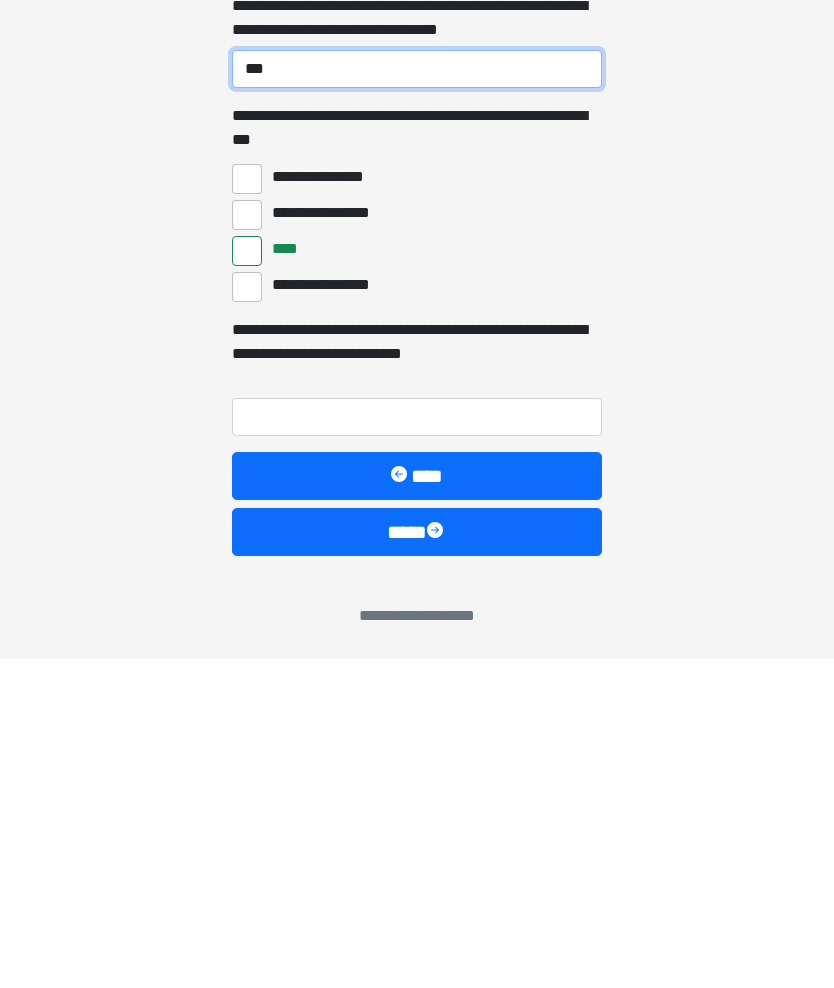 type on "***" 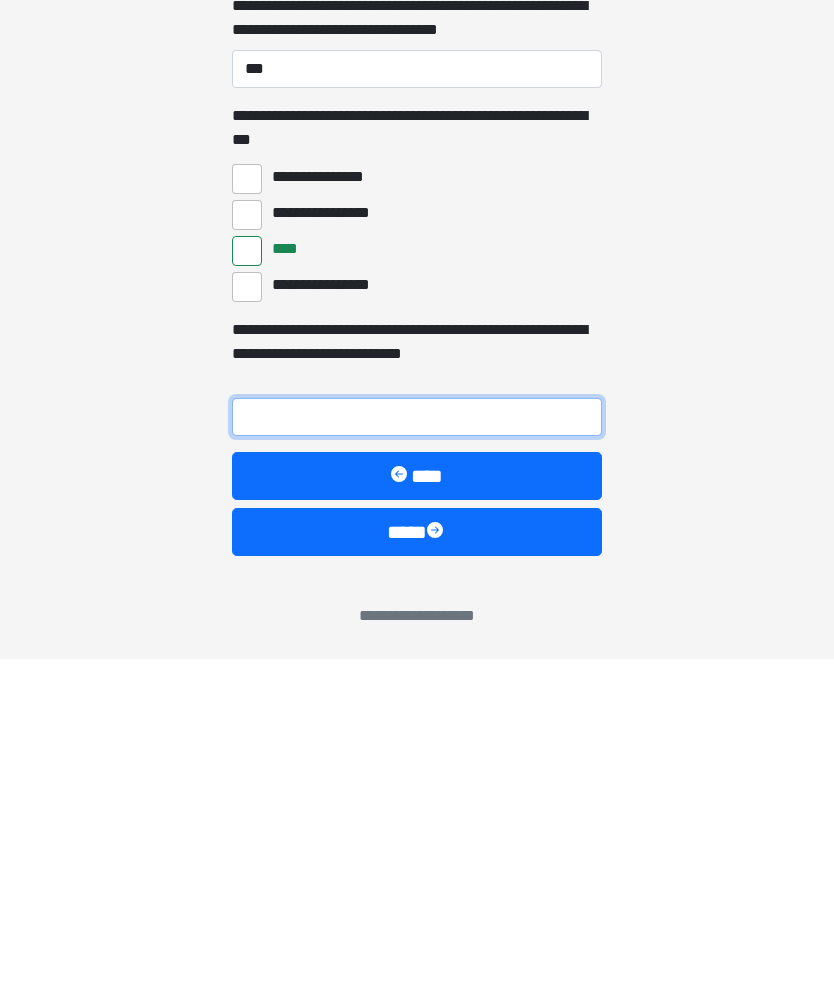 click on "**********" at bounding box center [417, 746] 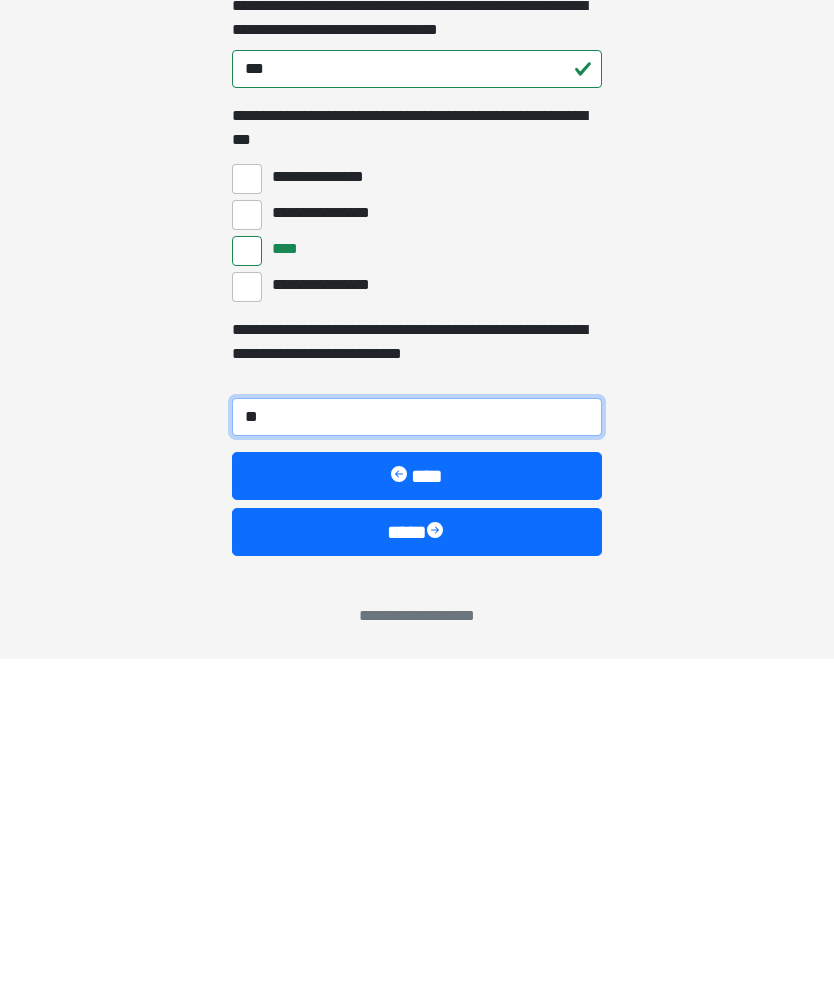 type on "**" 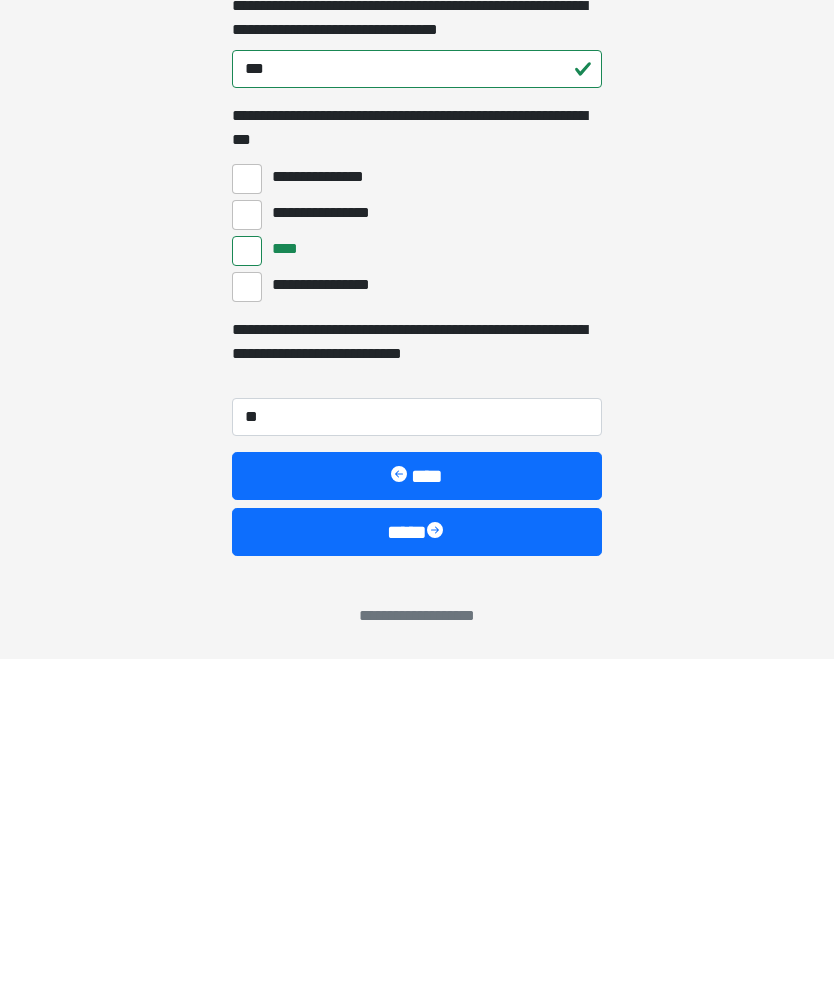 click on "****" at bounding box center [417, 861] 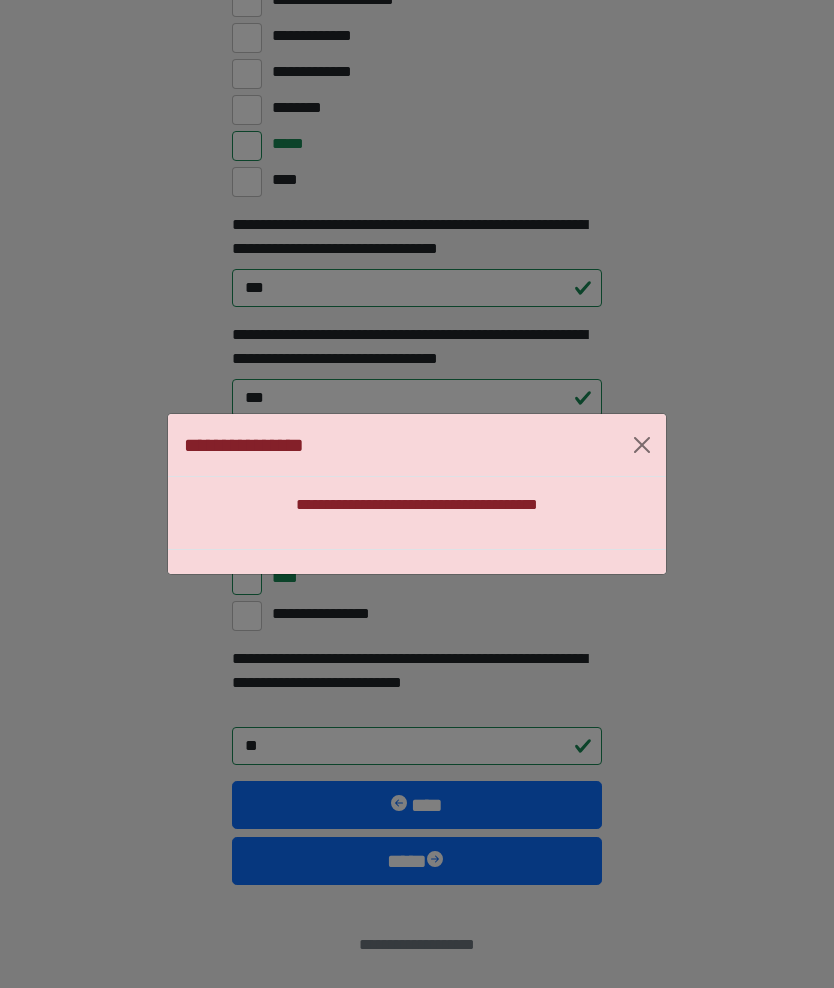 click at bounding box center [642, 445] 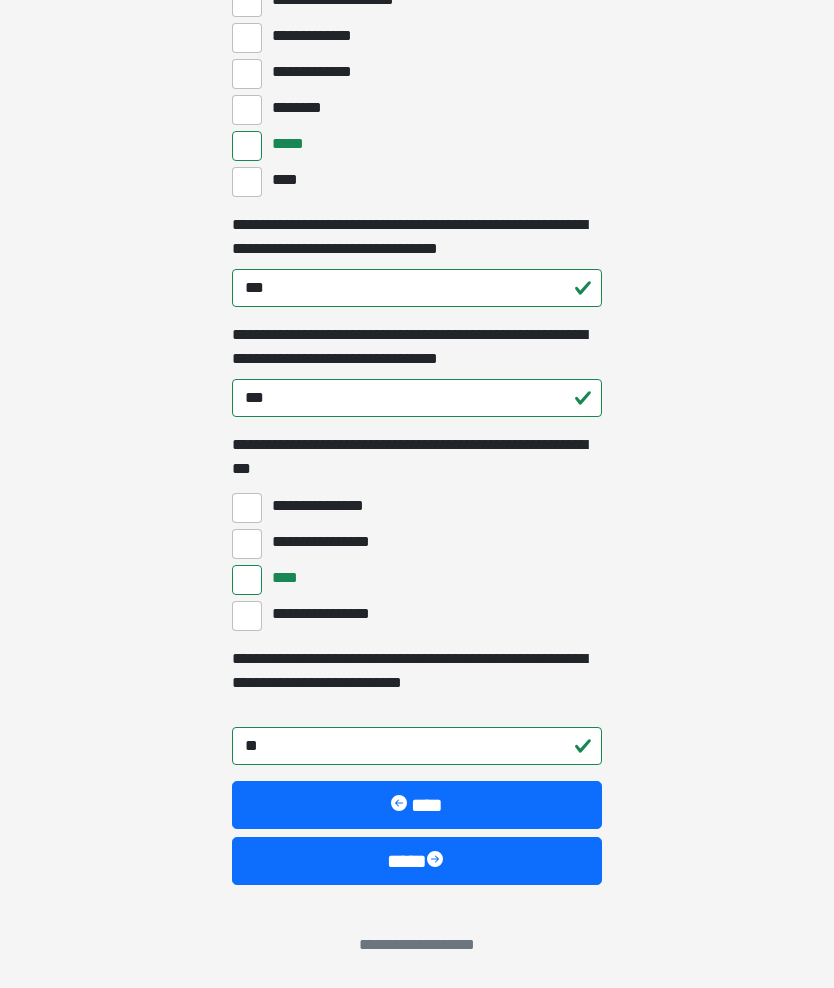 click on "**********" at bounding box center [417, -4929] 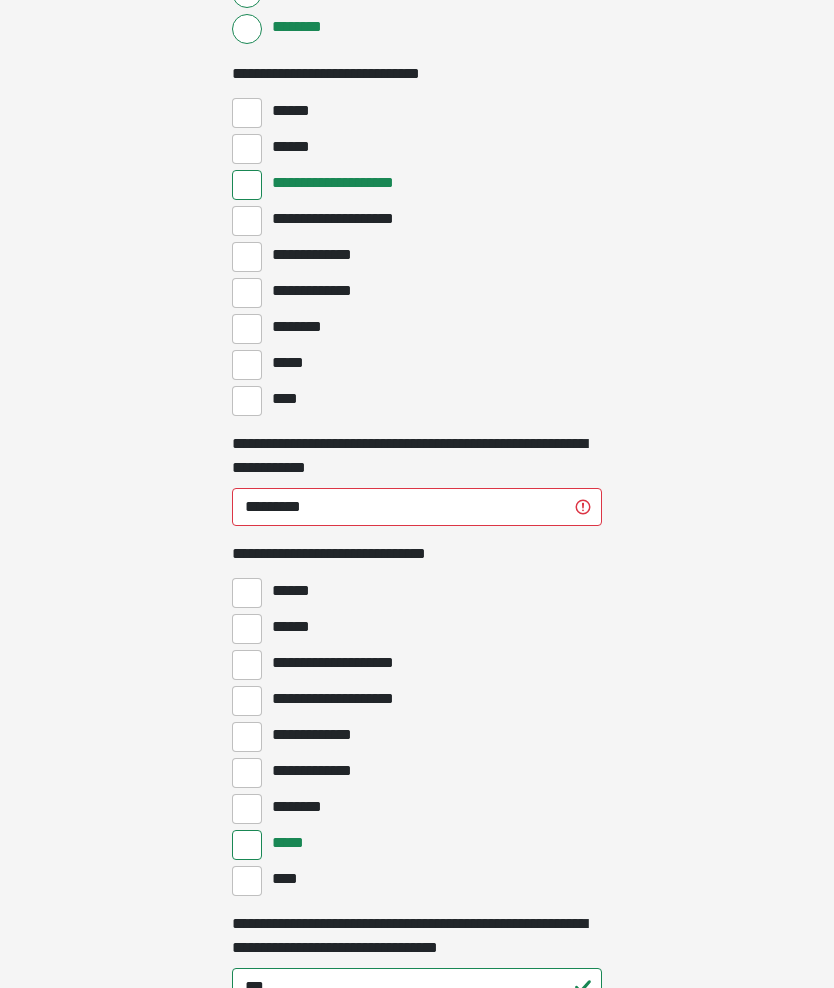 scroll, scrollTop: 4723, scrollLeft: 0, axis: vertical 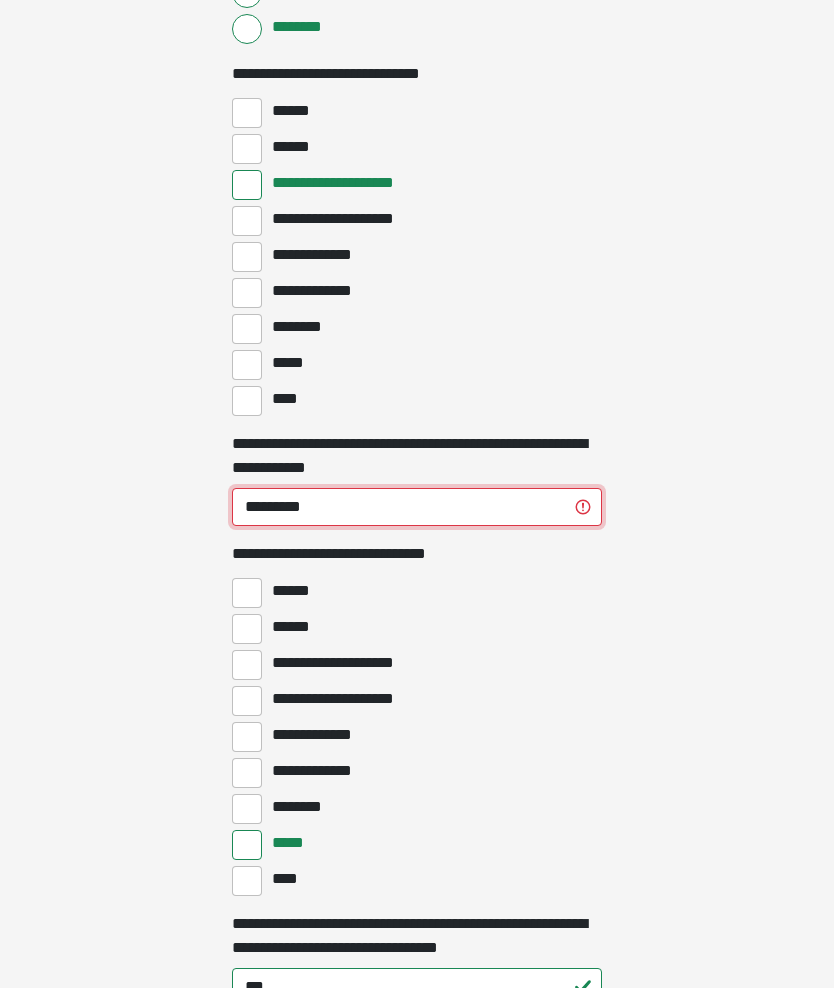 click on "*********" at bounding box center (417, 508) 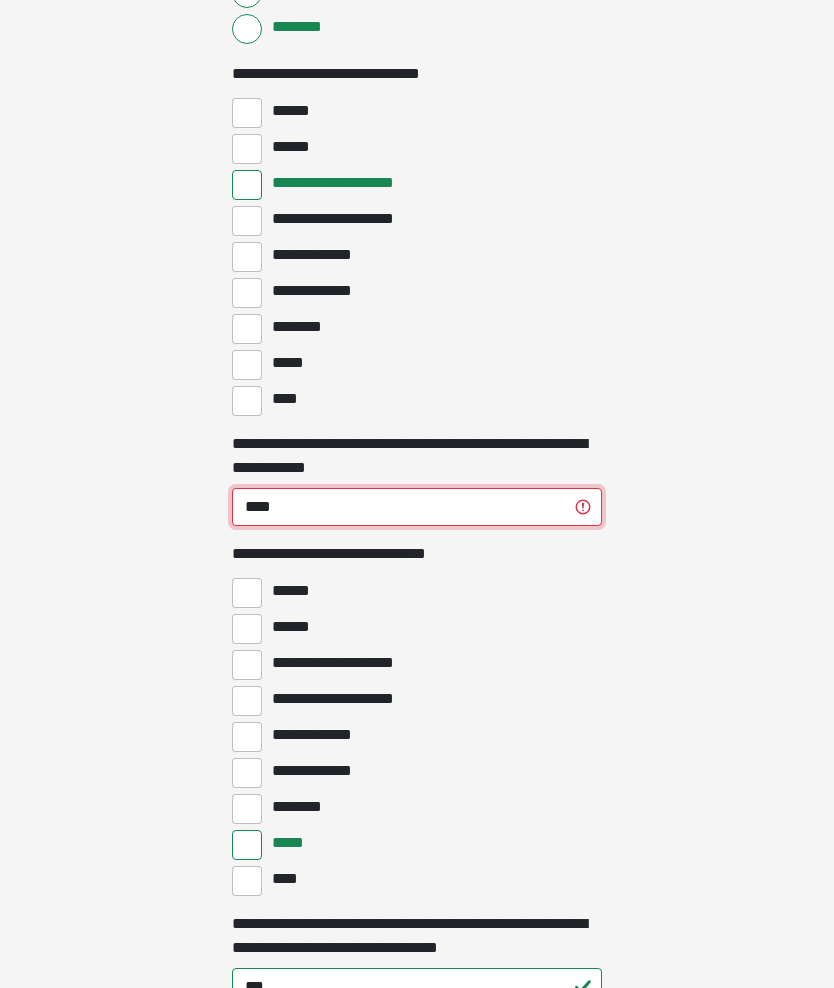 click on "****" at bounding box center [417, 507] 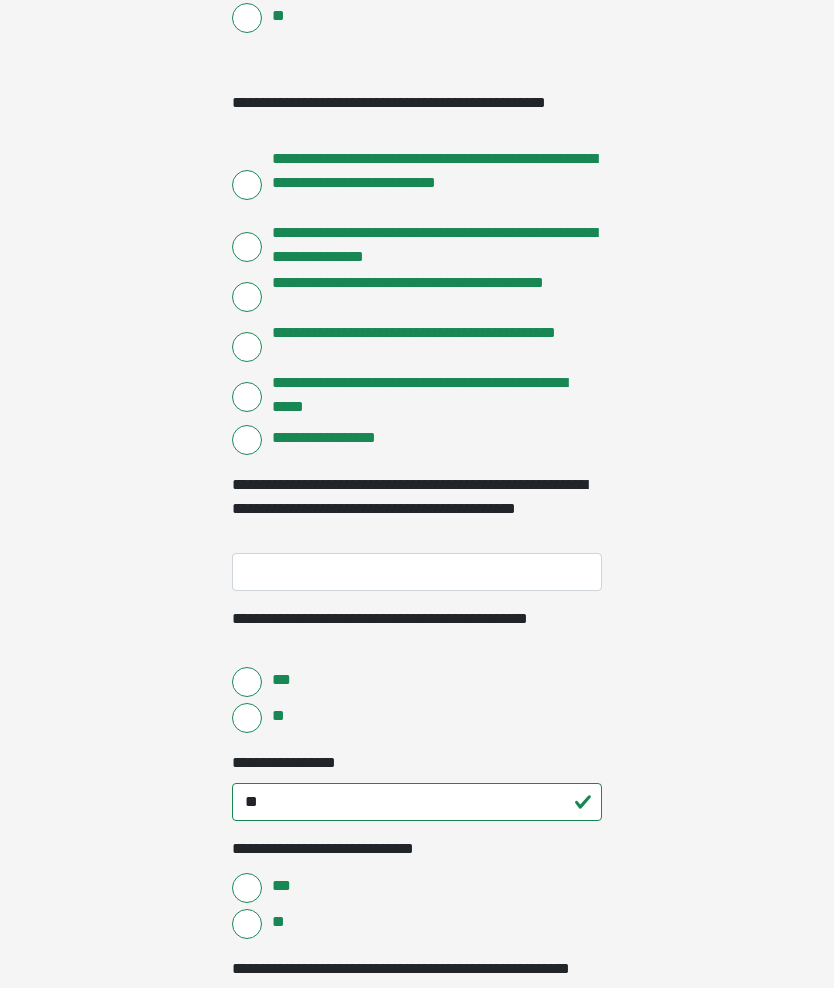 scroll, scrollTop: 2872, scrollLeft: 0, axis: vertical 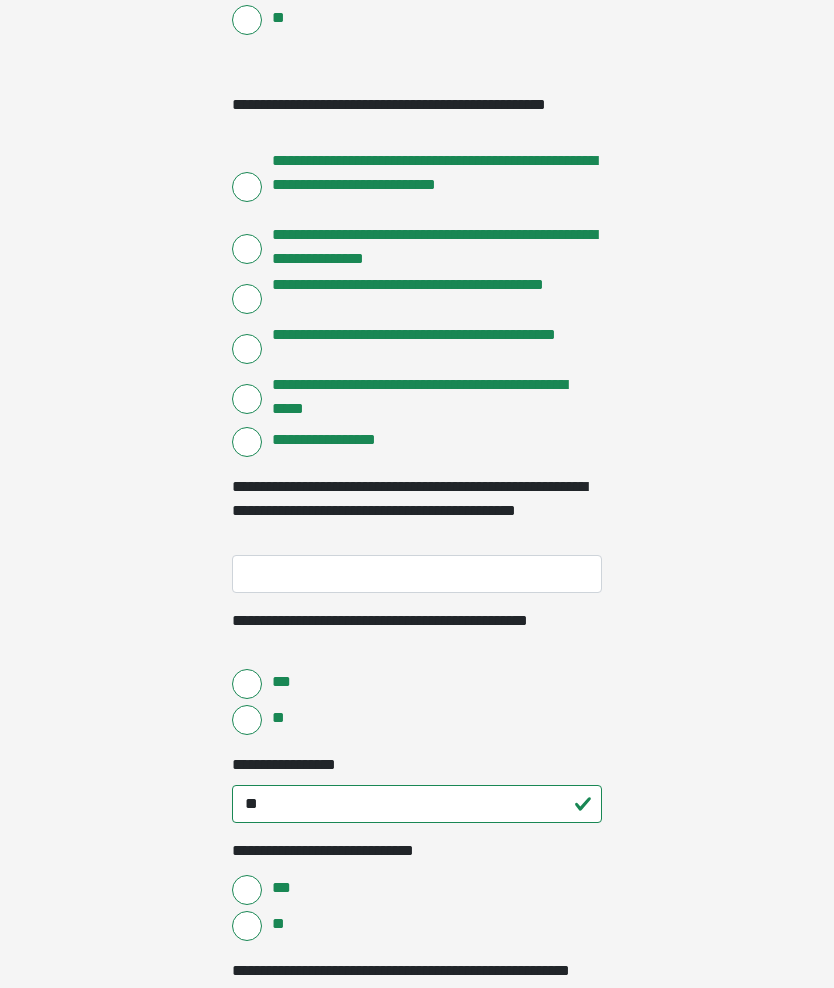 type on "**" 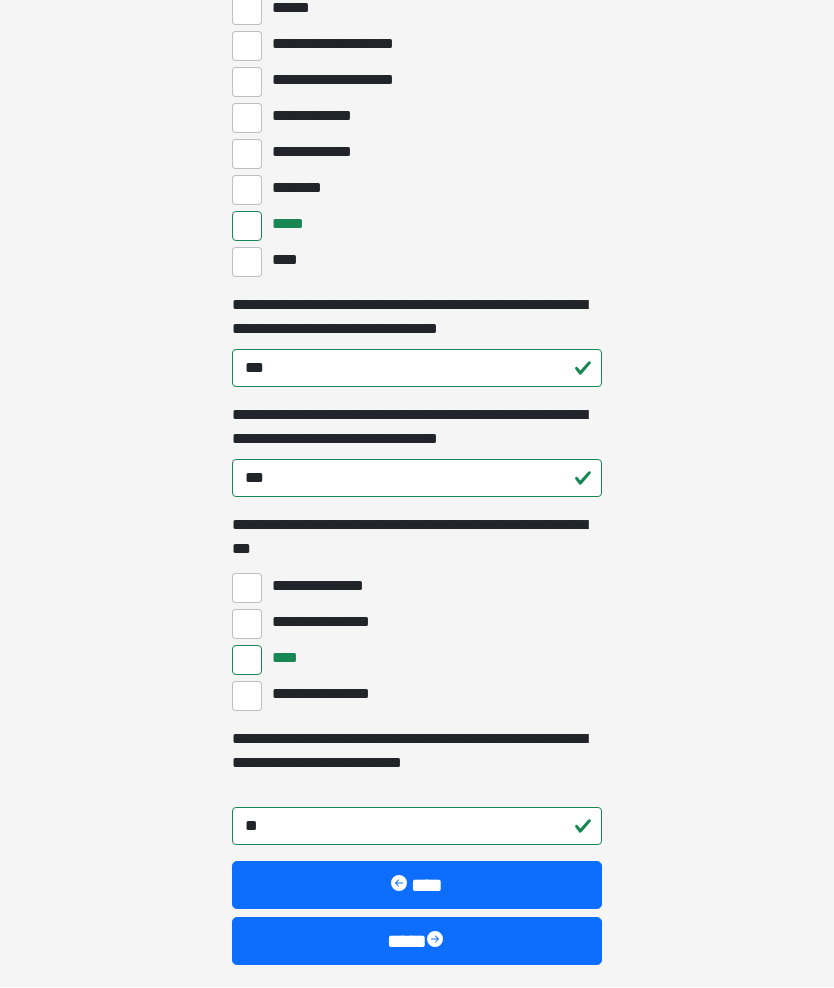 scroll, scrollTop: 5341, scrollLeft: 0, axis: vertical 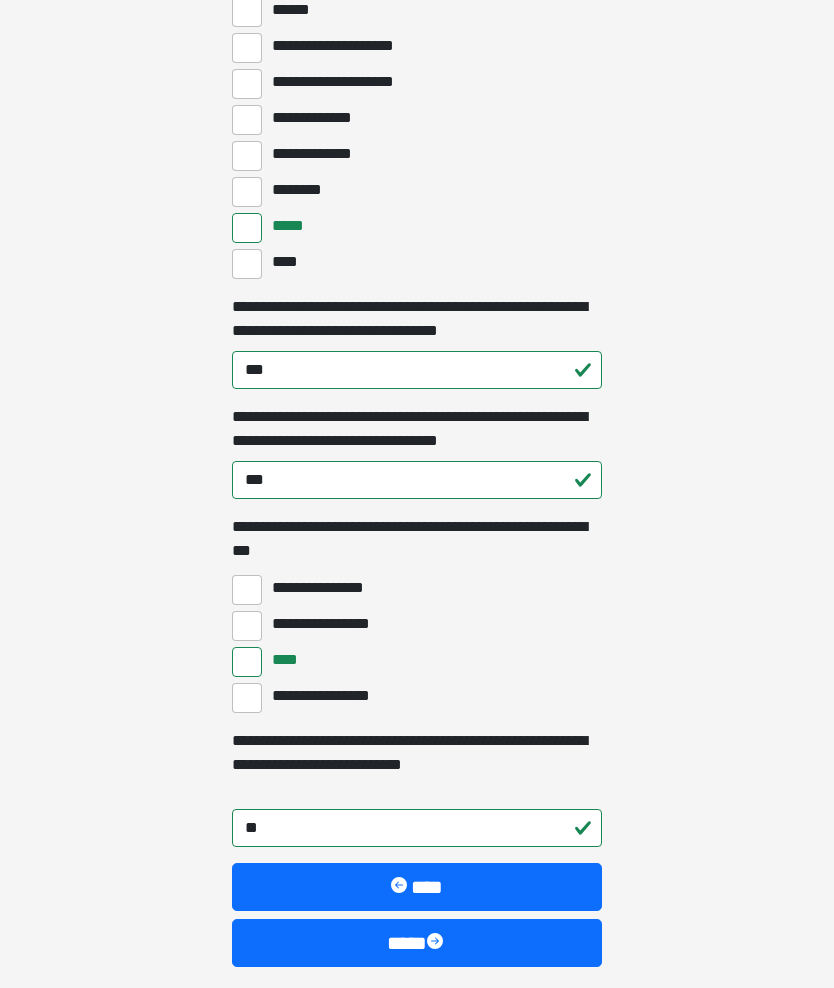 click on "****" at bounding box center [417, 943] 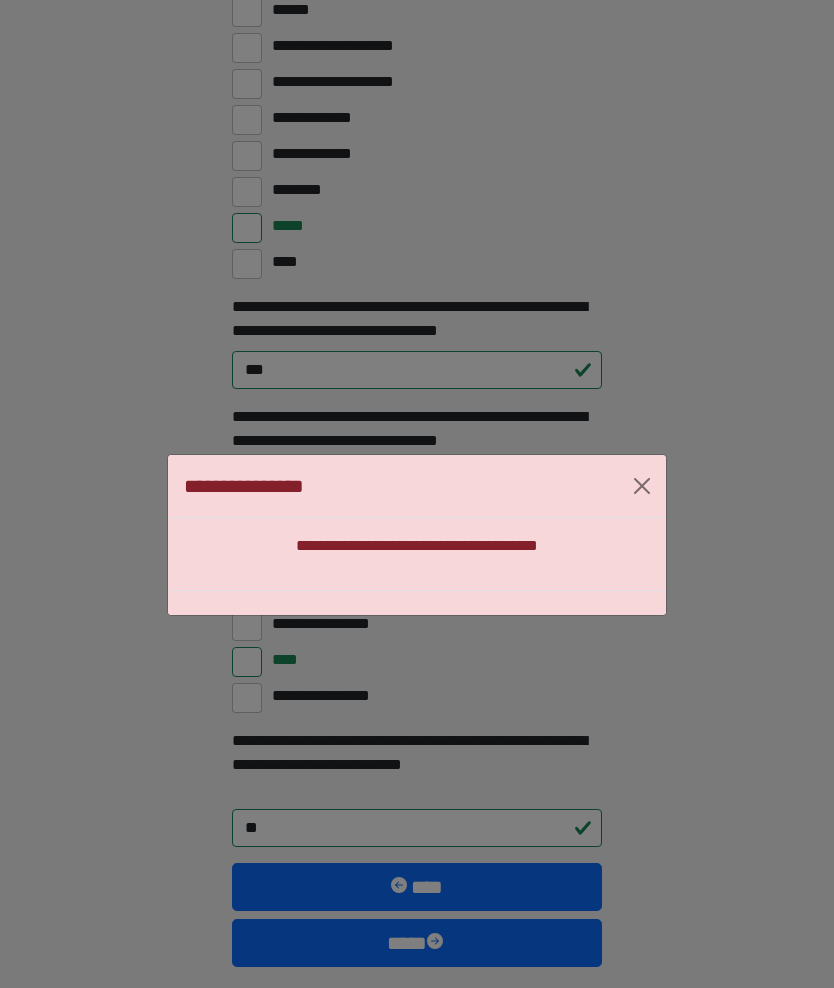 scroll, scrollTop: 5423, scrollLeft: 0, axis: vertical 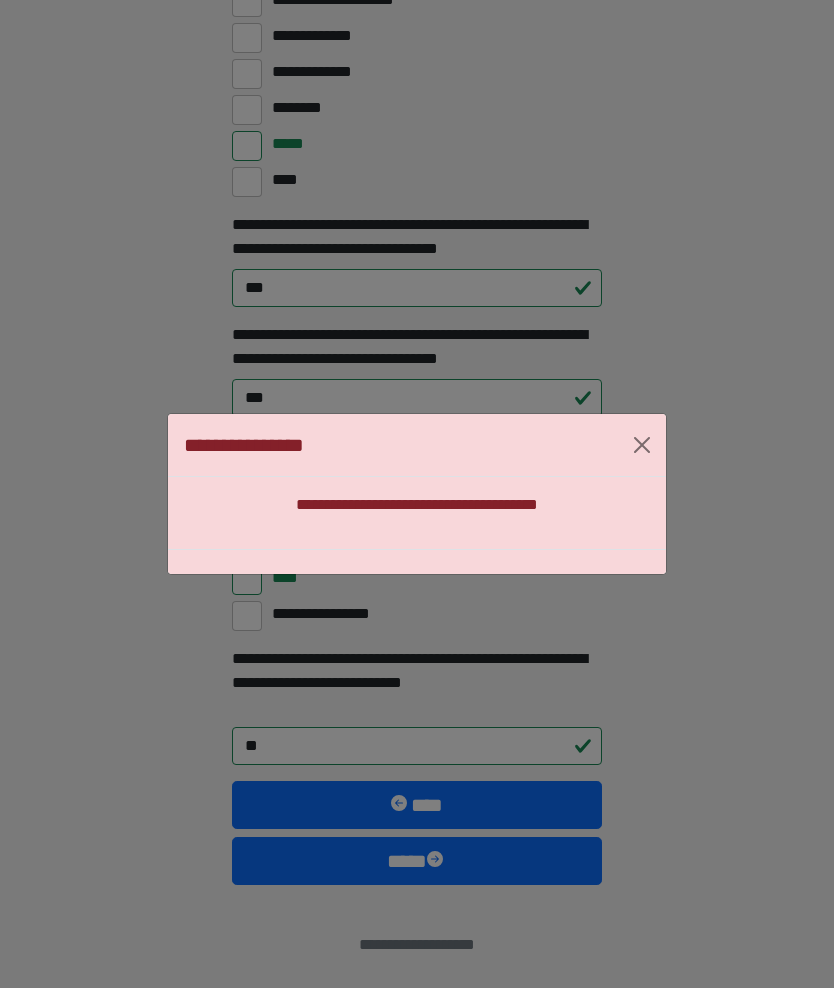 click on "**********" at bounding box center (417, 445) 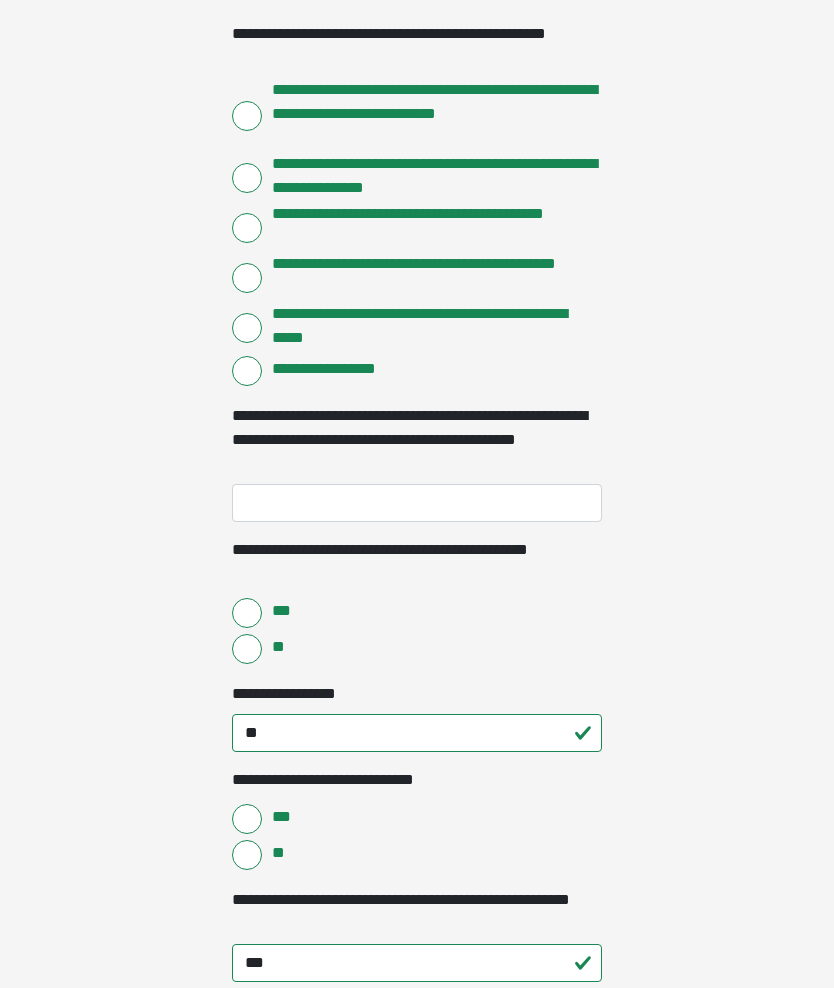 scroll, scrollTop: 2942, scrollLeft: 0, axis: vertical 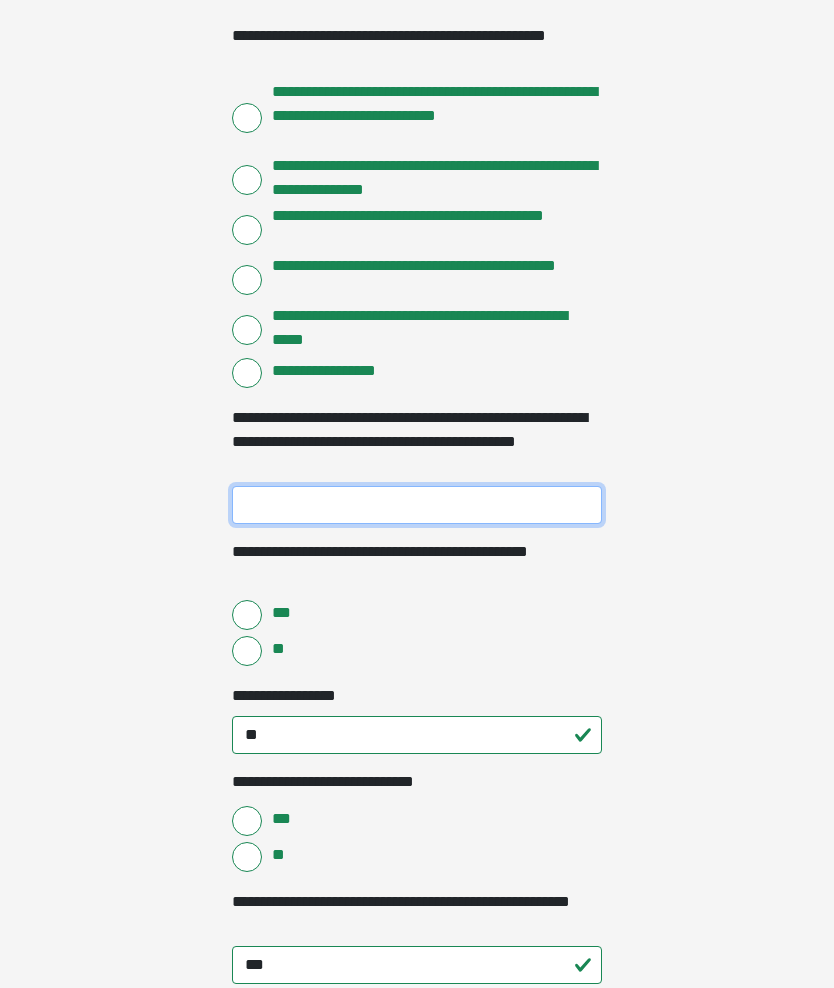 click on "**********" at bounding box center [417, 505] 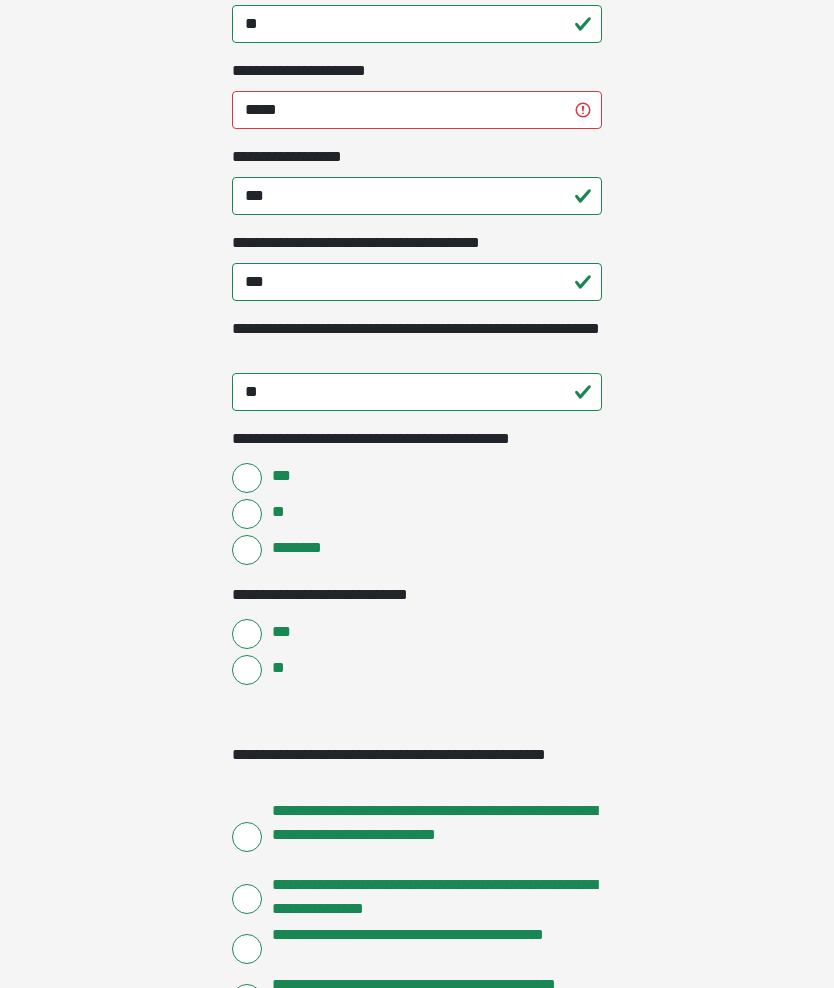 scroll, scrollTop: 2220, scrollLeft: 0, axis: vertical 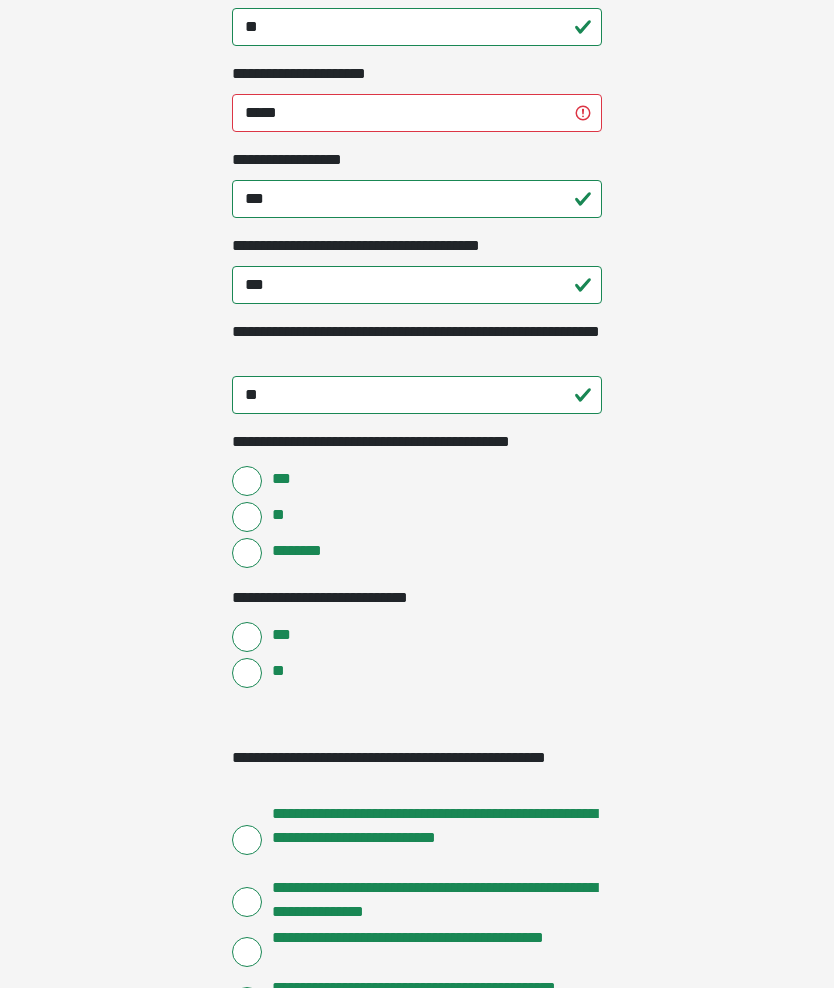 type on "**" 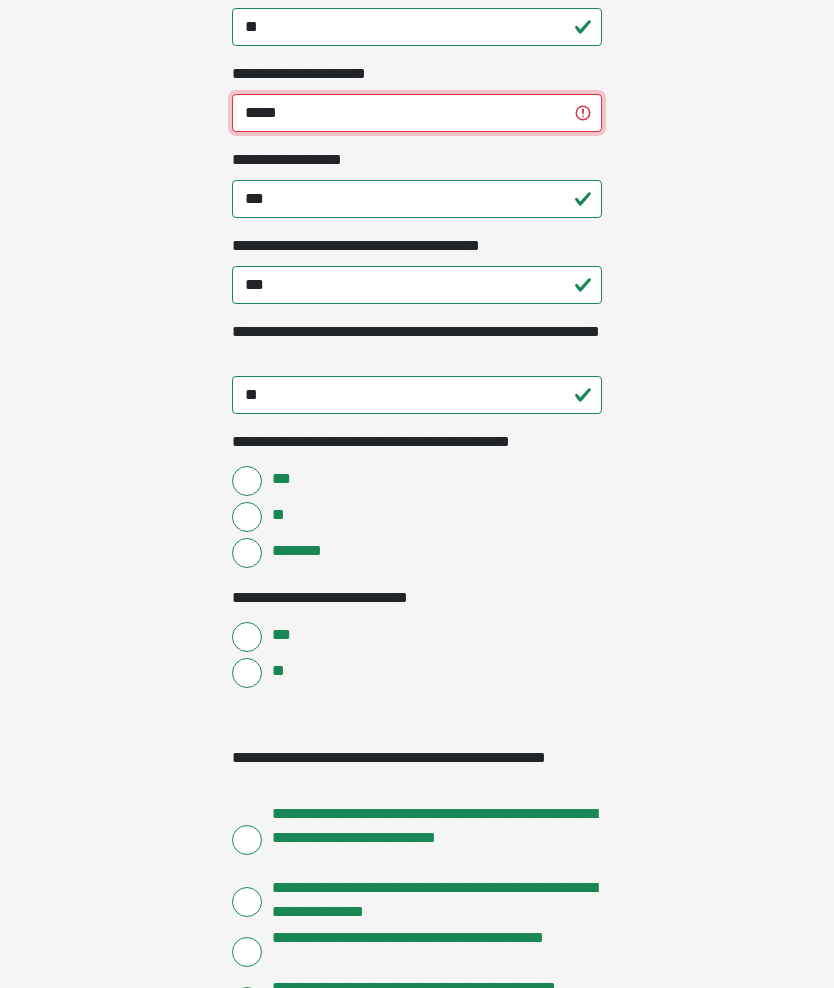 click on "*****" at bounding box center (417, 113) 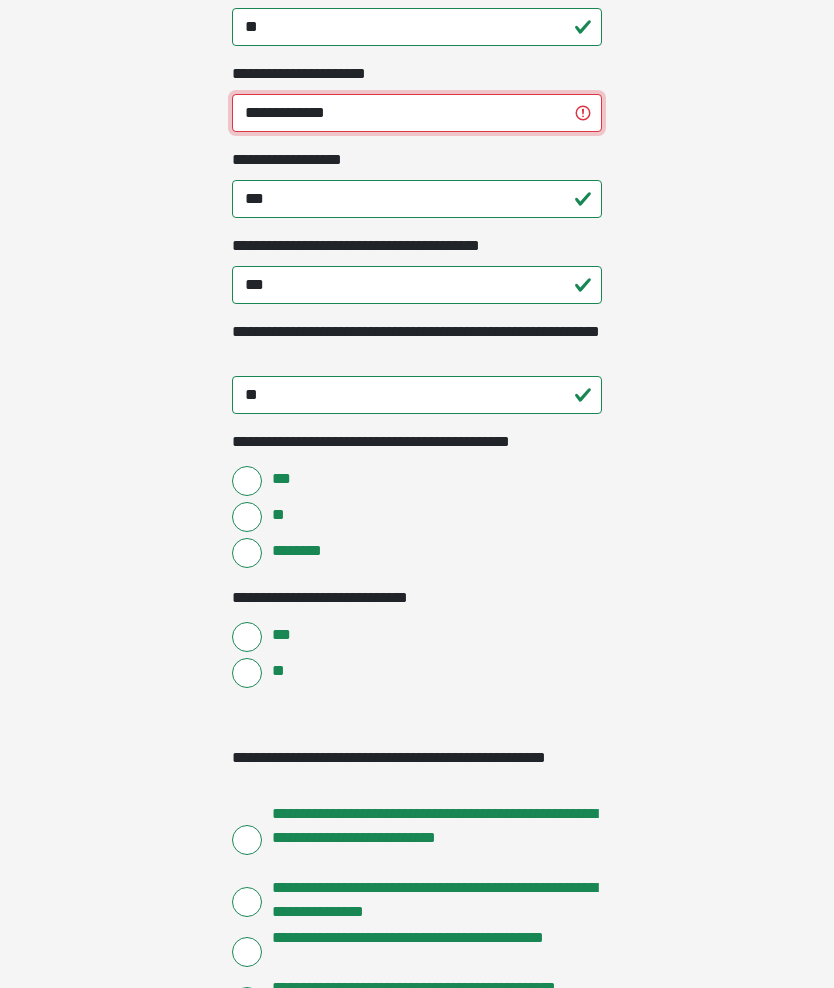 type on "**********" 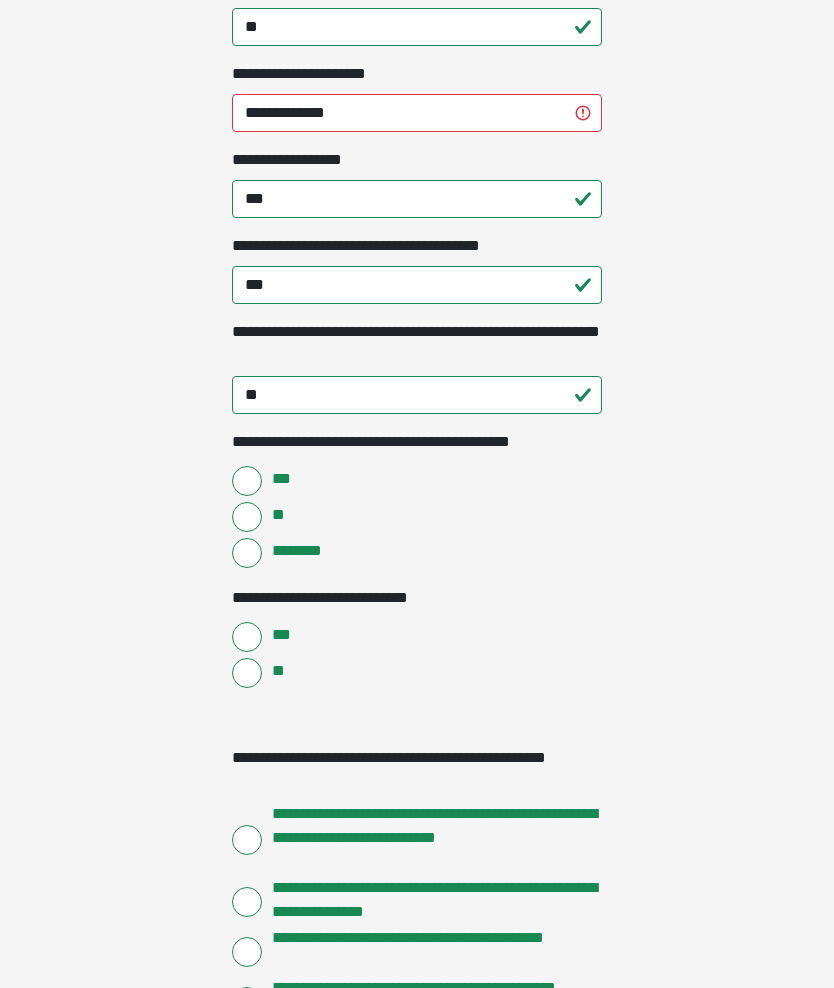 click on "**********" at bounding box center (417, -1726) 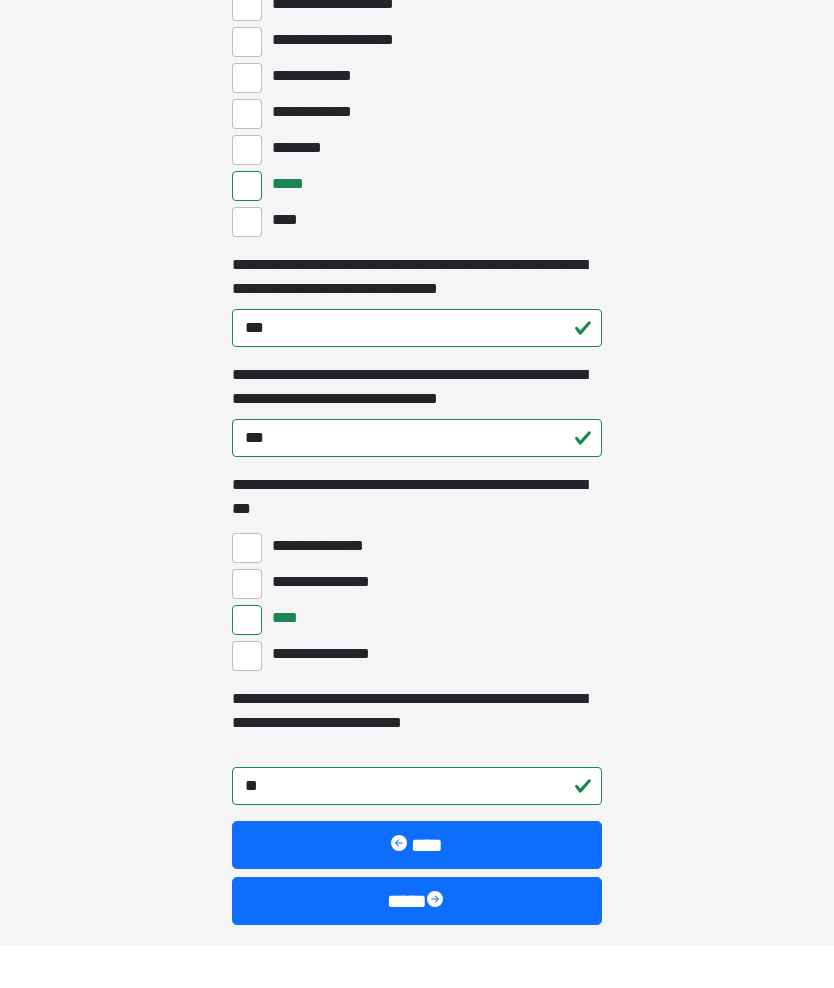 scroll, scrollTop: 5341, scrollLeft: 0, axis: vertical 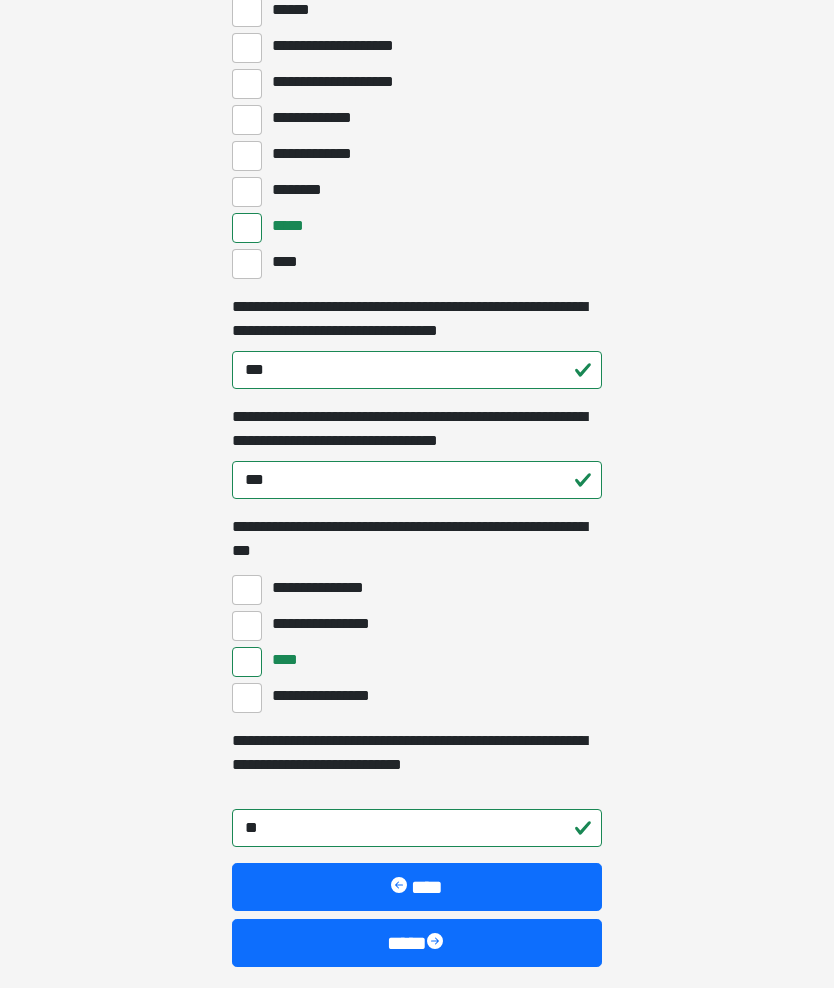 click on "****" at bounding box center (417, 943) 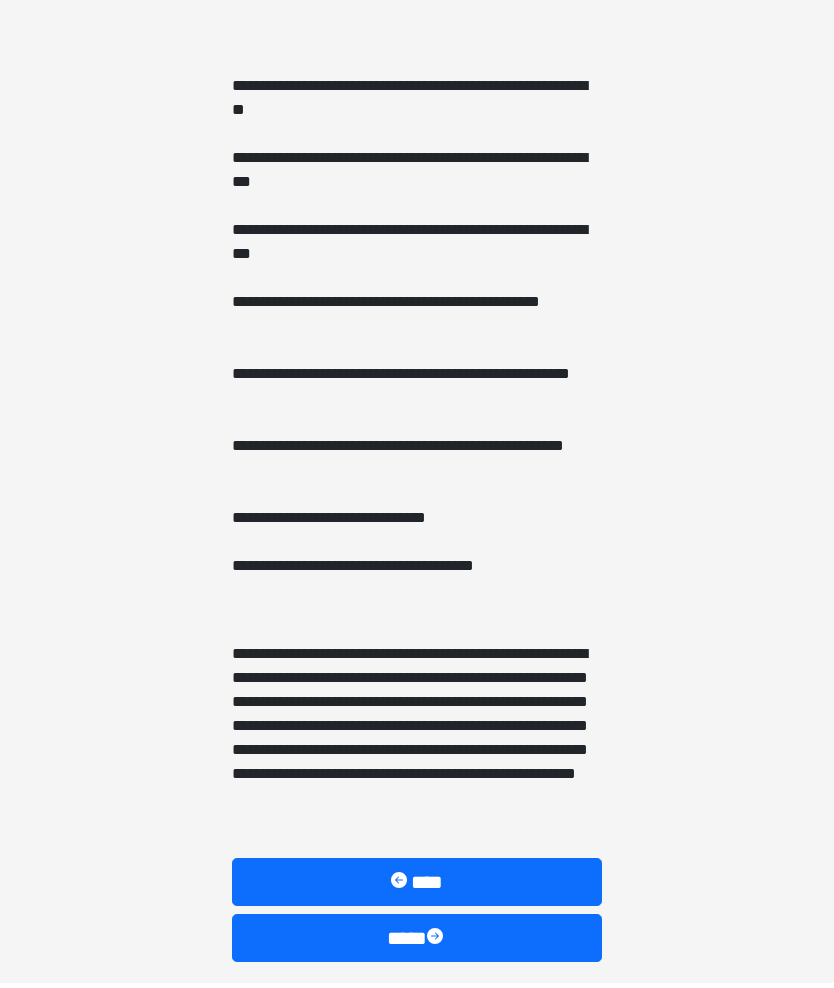 scroll, scrollTop: 1145, scrollLeft: 0, axis: vertical 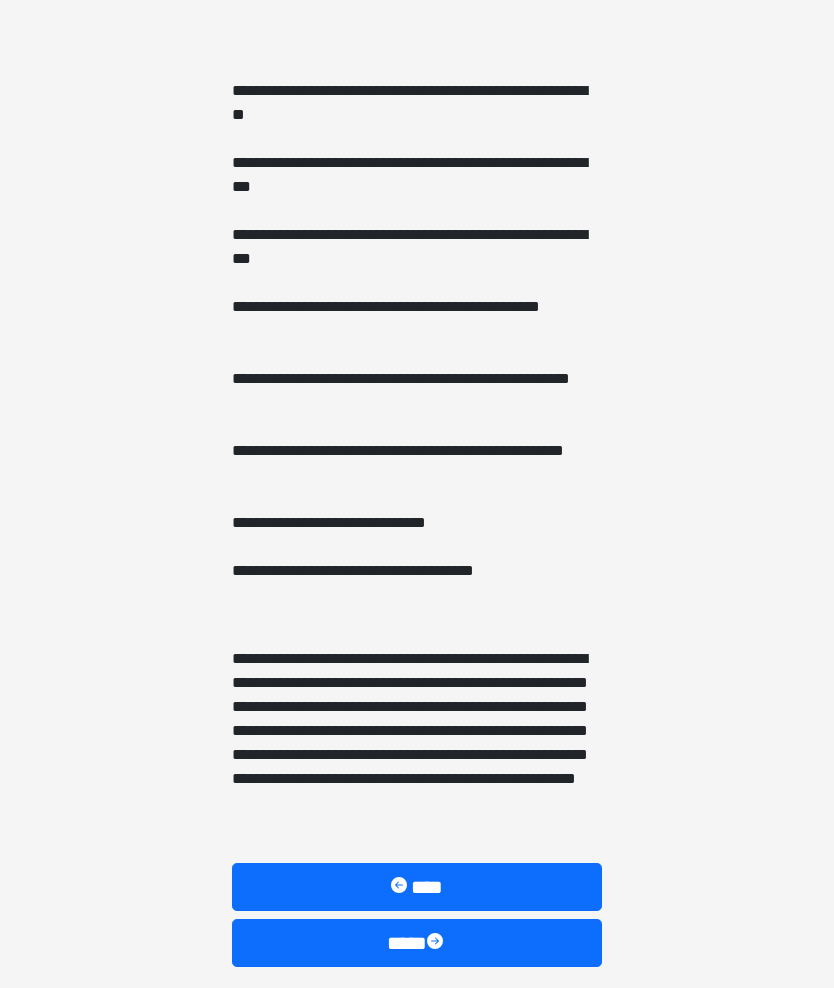 click on "****" at bounding box center (417, 943) 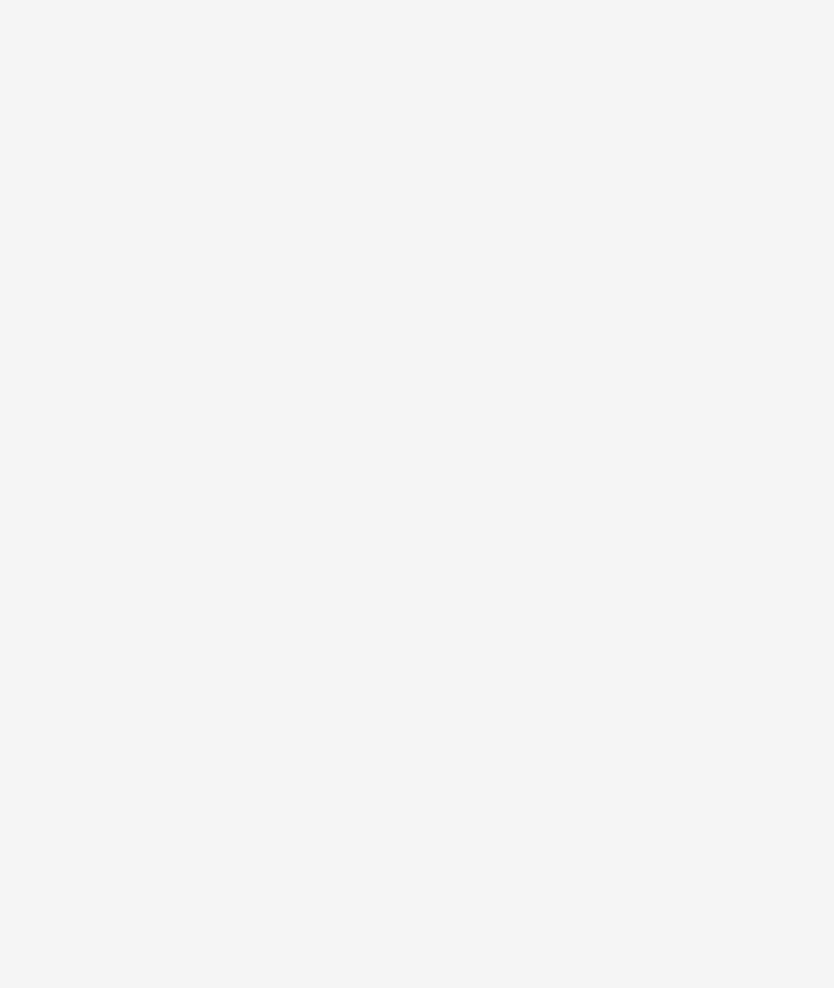 scroll, scrollTop: 0, scrollLeft: 0, axis: both 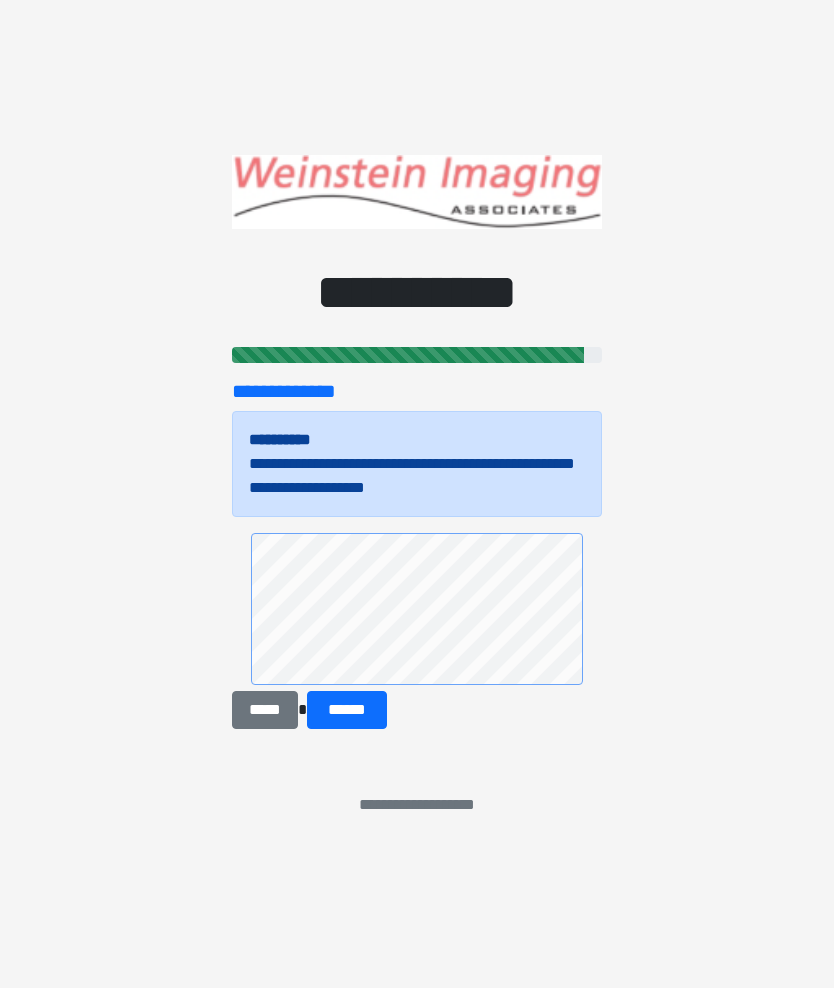 click on "******" at bounding box center (347, 710) 